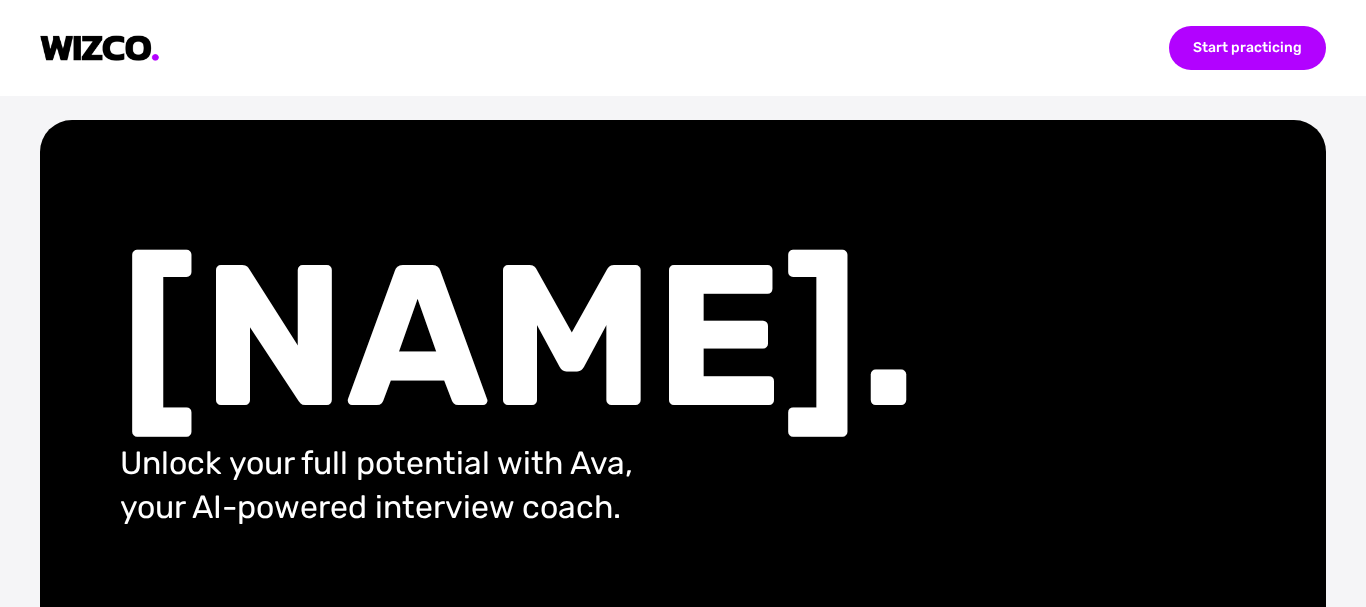scroll, scrollTop: 0, scrollLeft: 0, axis: both 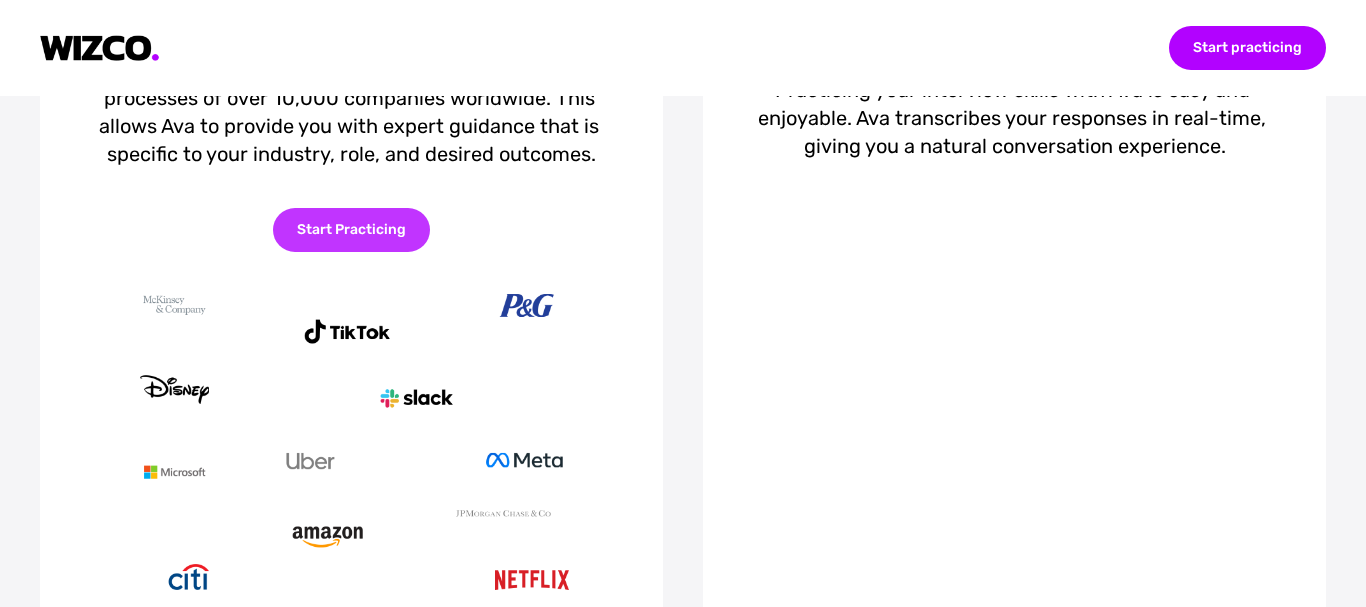 click on "Start Practicing" at bounding box center (351, 230) 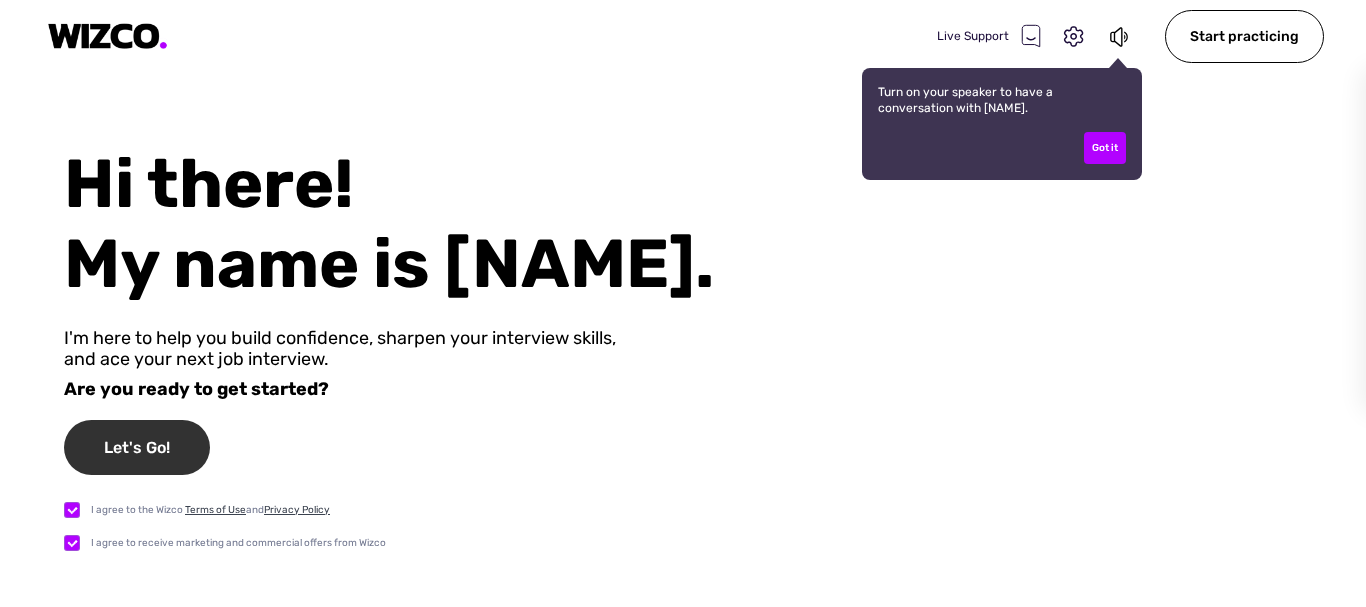 click on "Let's Go!" at bounding box center (137, 447) 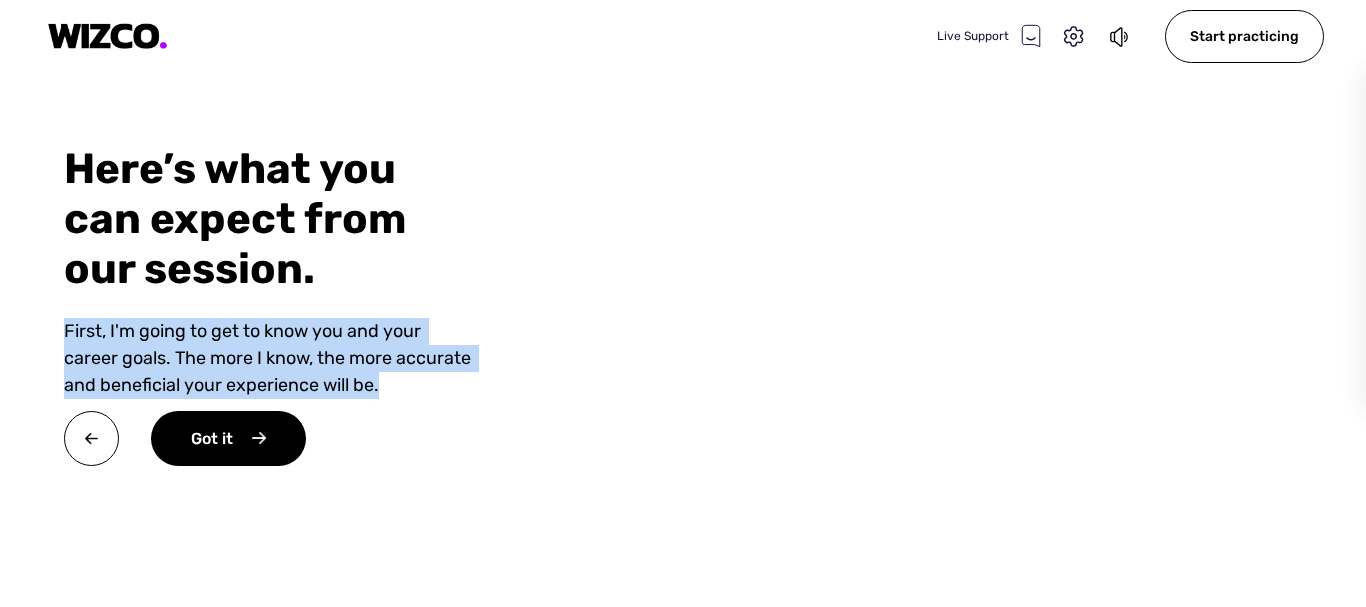 drag, startPoint x: 68, startPoint y: 326, endPoint x: 474, endPoint y: 380, distance: 409.57538 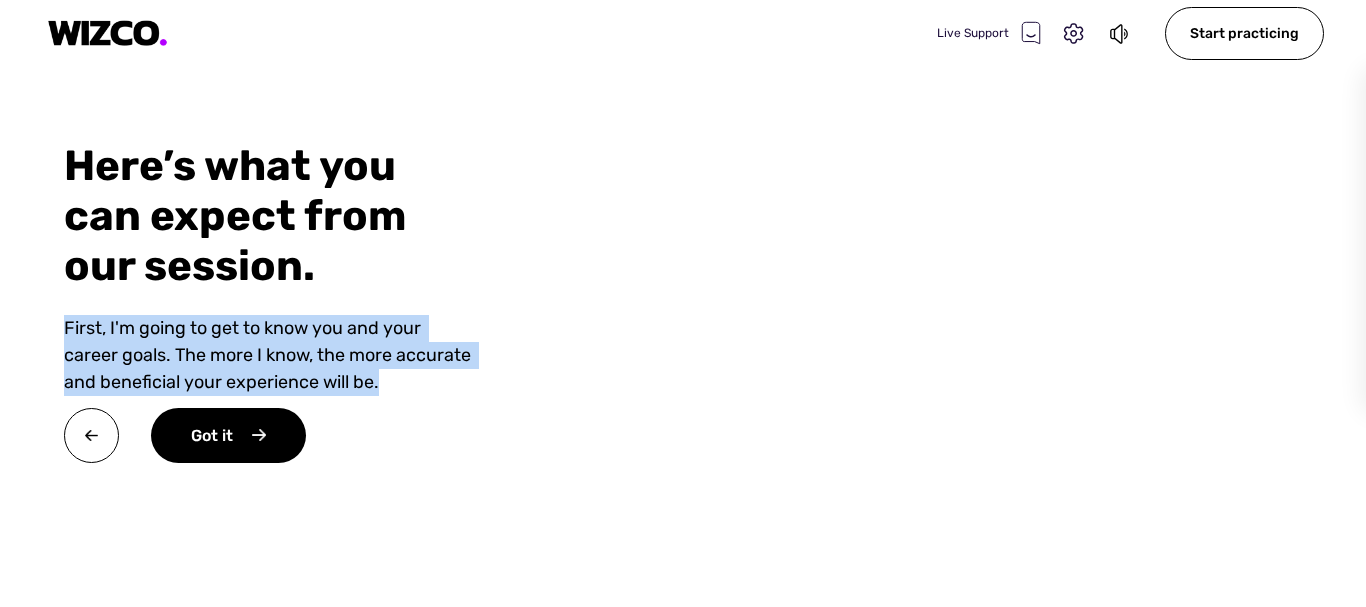 click at bounding box center [956, 300] 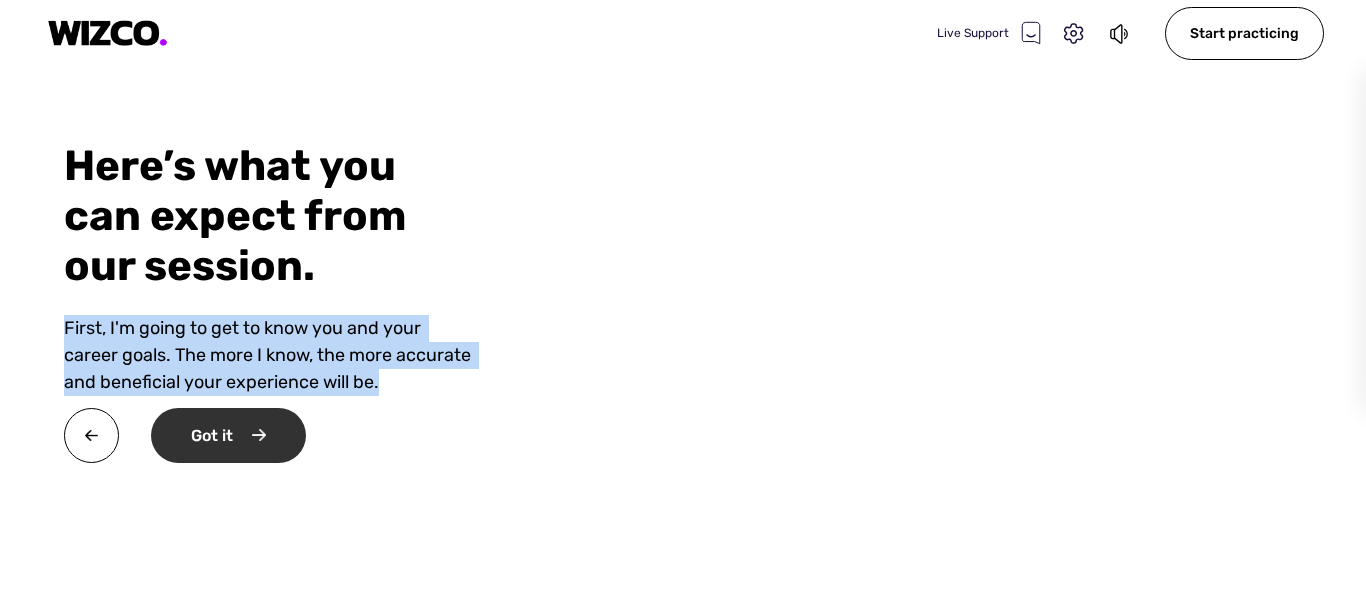 click on "Got it" at bounding box center (228, 435) 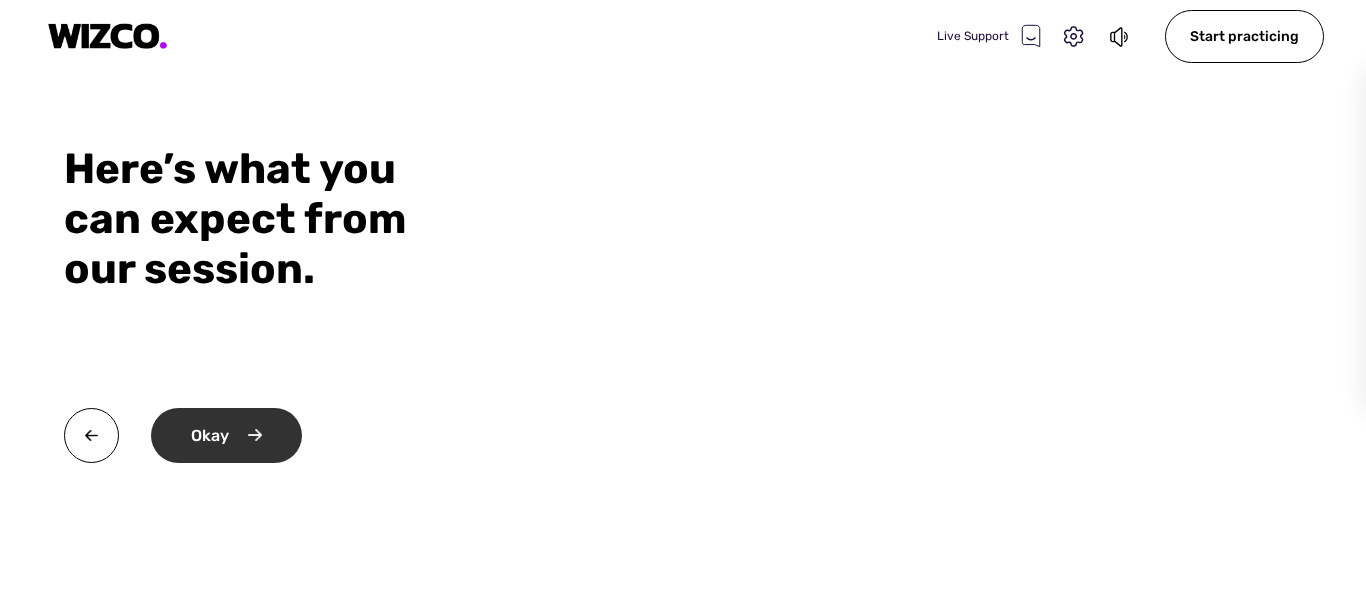 scroll, scrollTop: 0, scrollLeft: 0, axis: both 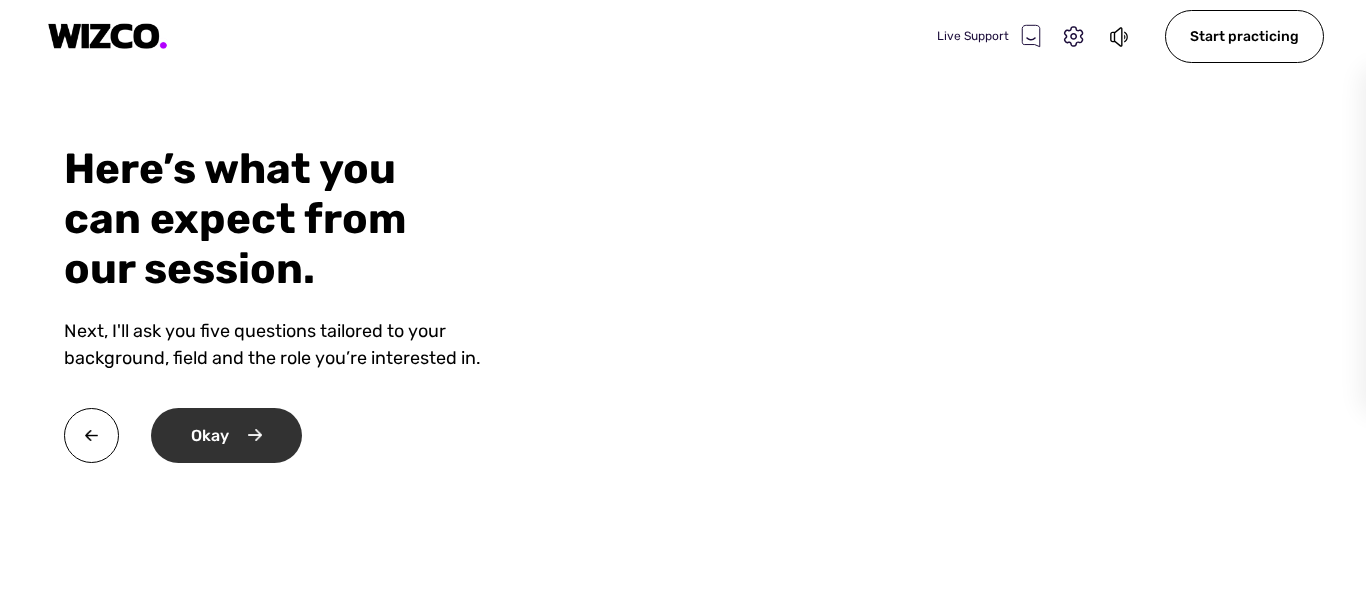 click on "Okay" at bounding box center [226, 435] 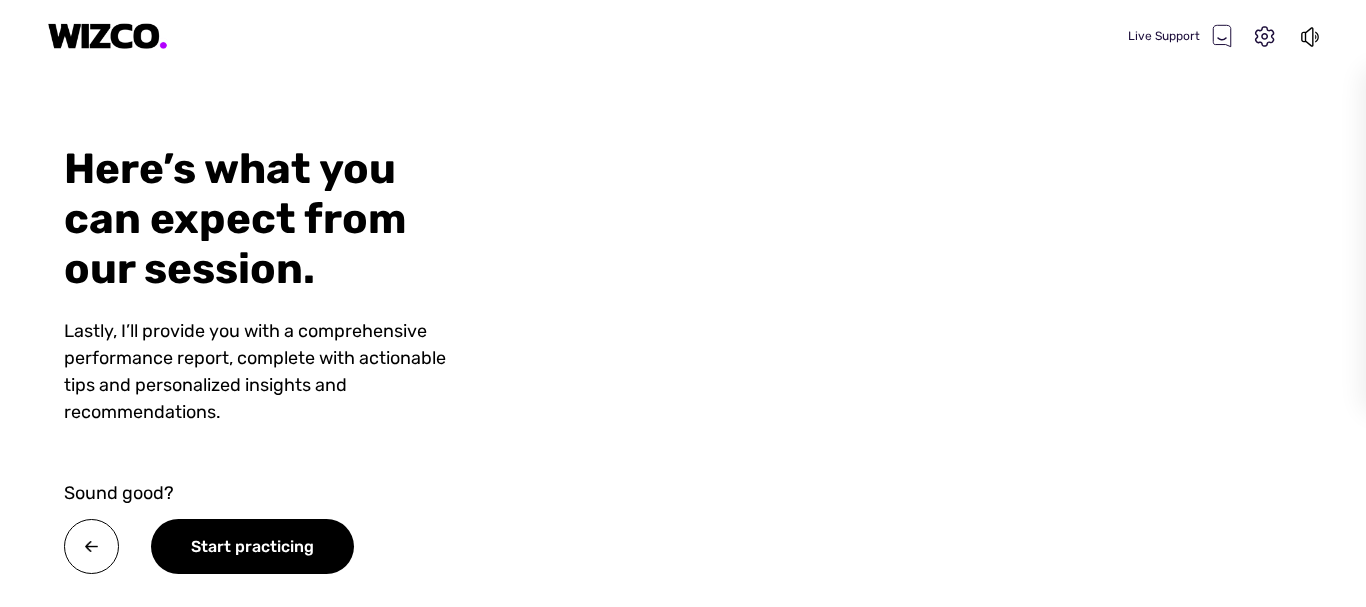 drag, startPoint x: 715, startPoint y: 280, endPoint x: 944, endPoint y: 300, distance: 229.8717 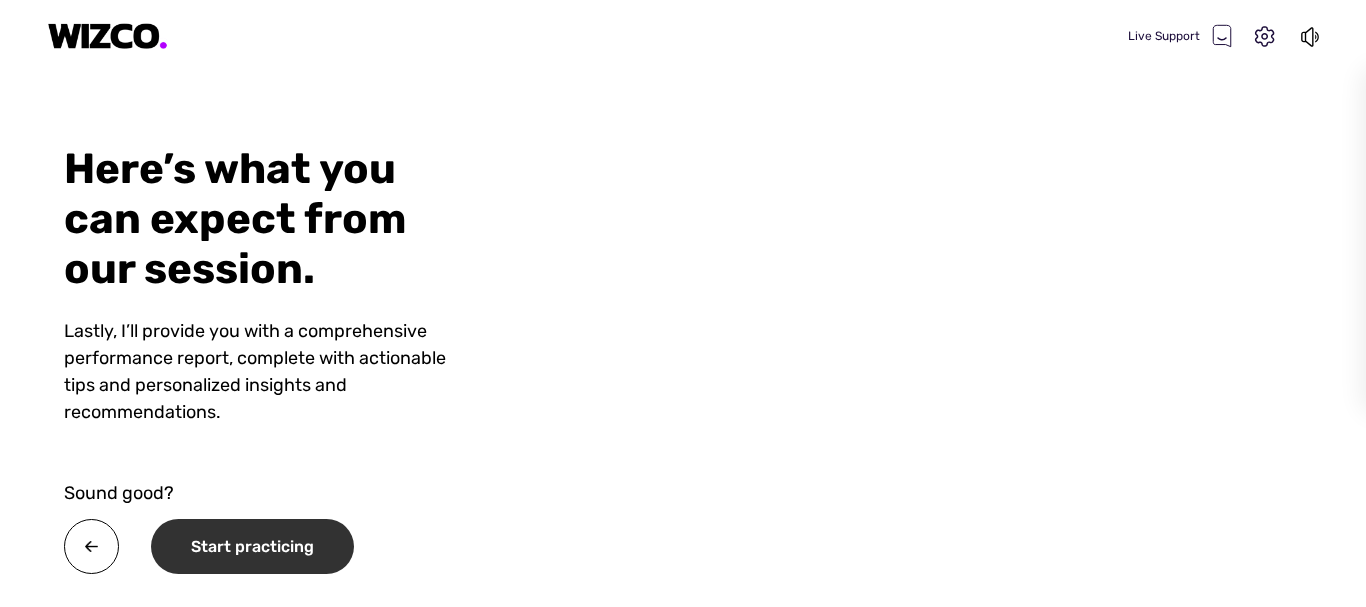 click on "Start practicing" at bounding box center [252, 546] 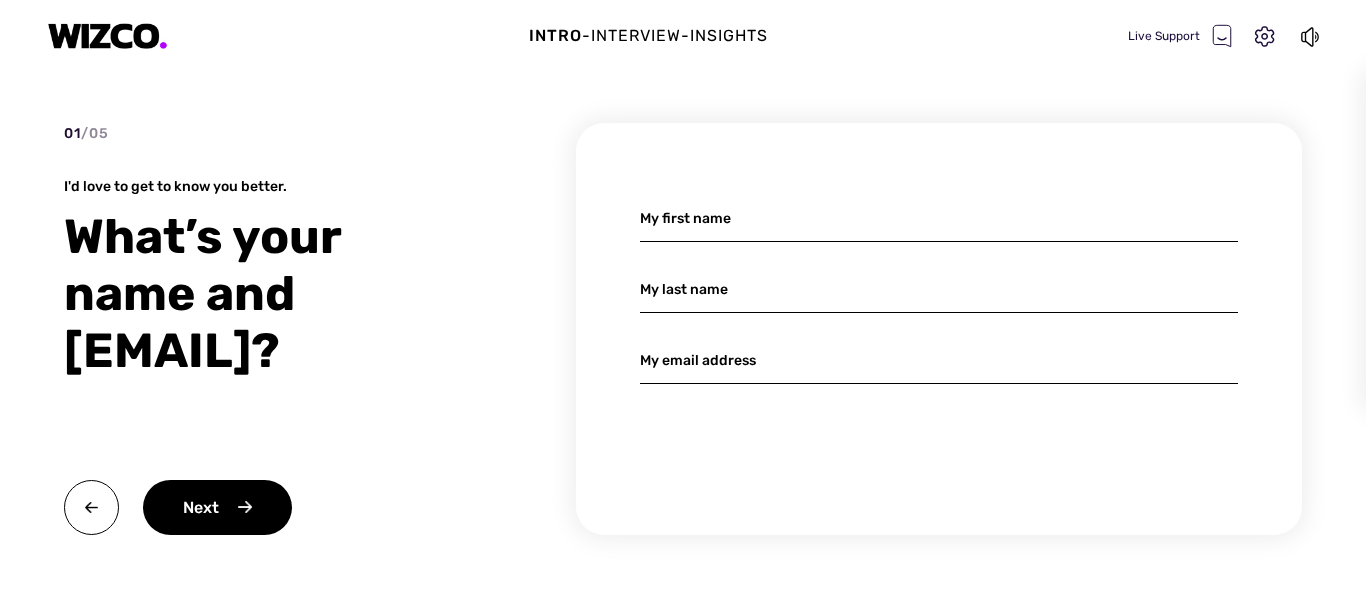 click at bounding box center [939, 218] 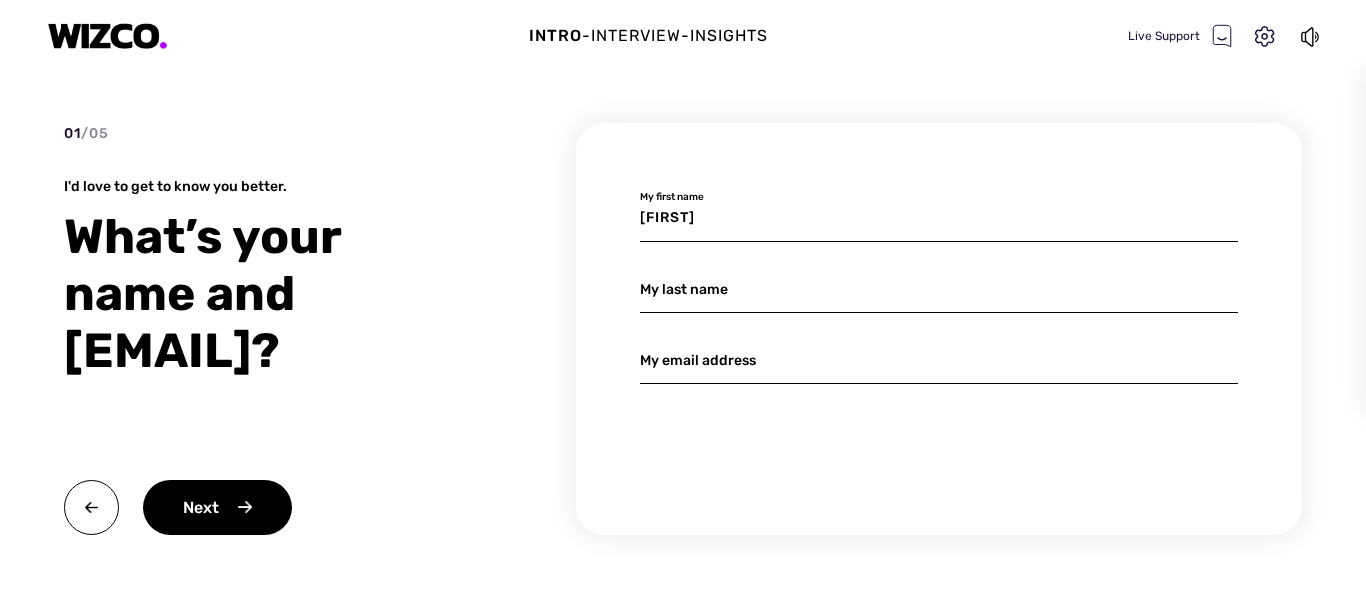 type on "[FIRST]" 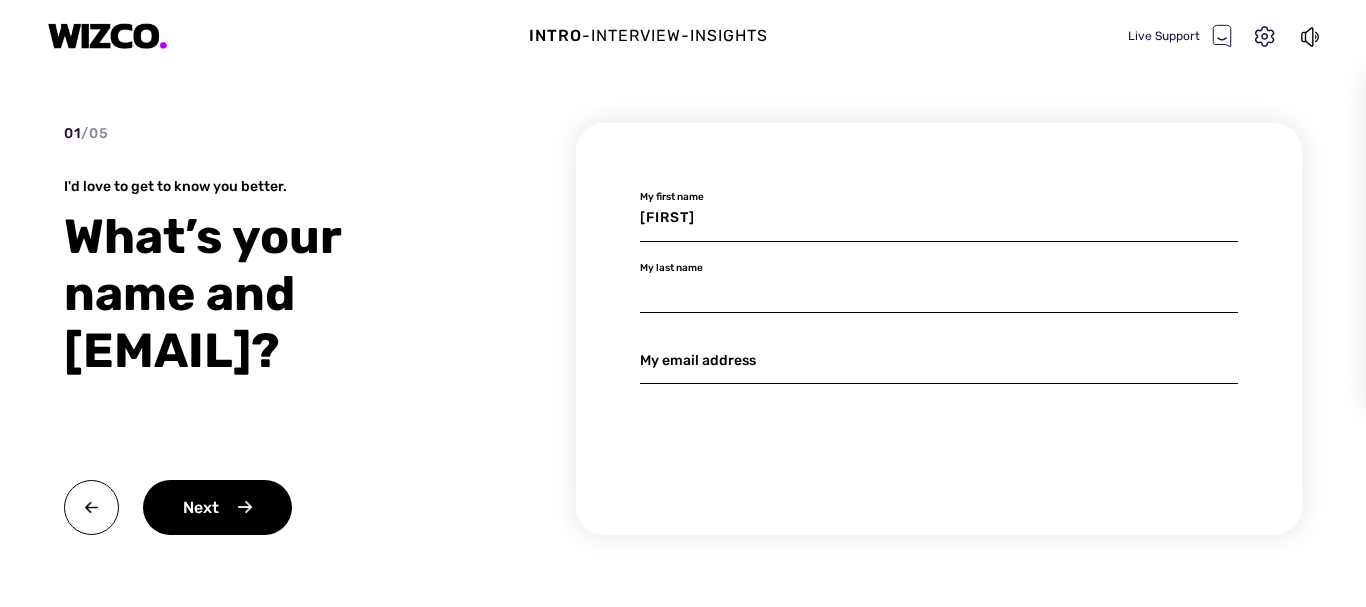click at bounding box center [939, 218] 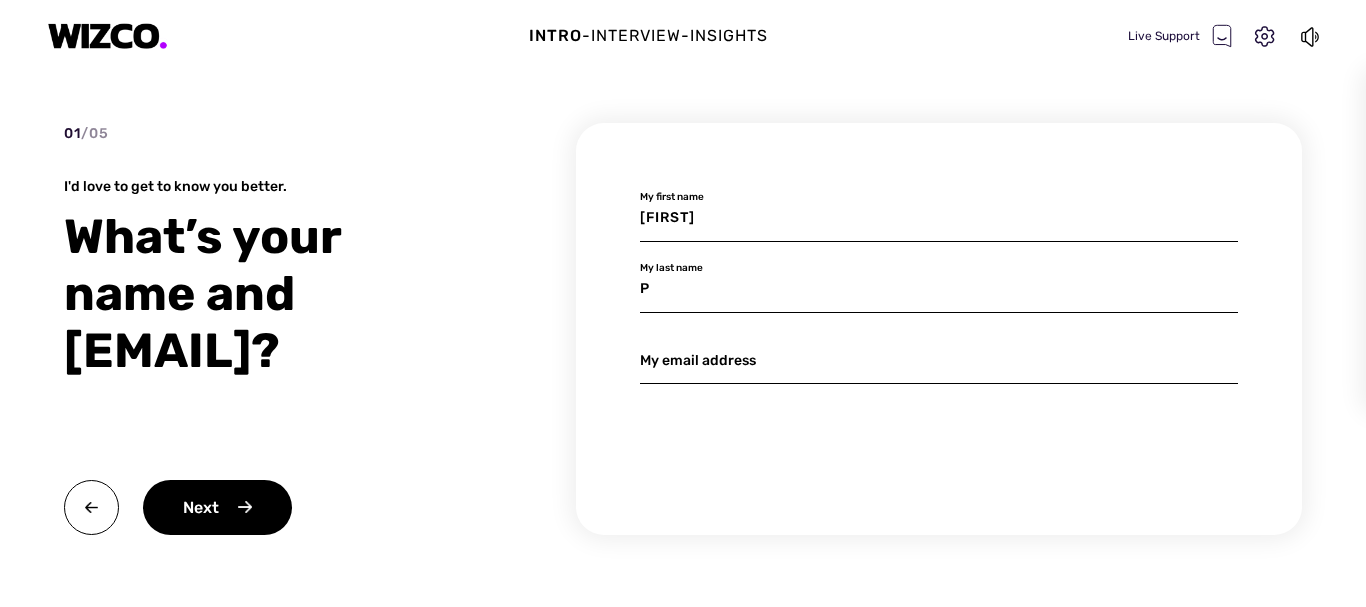 type on "P" 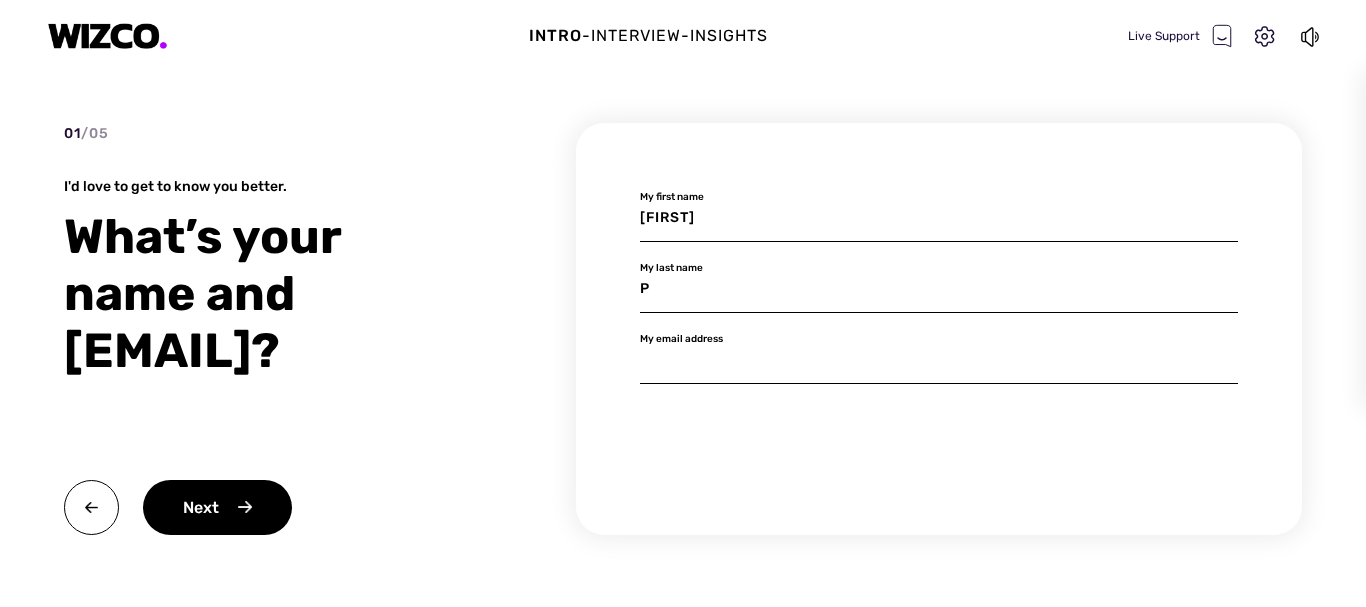 click at bounding box center (939, 218) 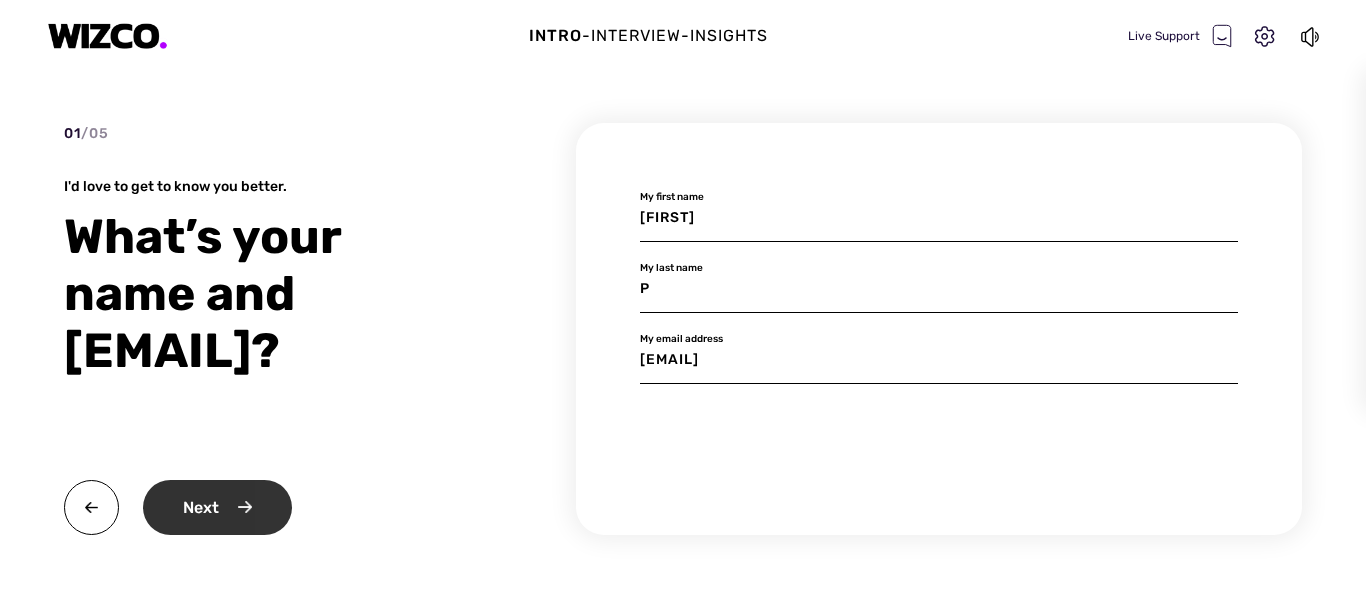 type on "[EMAIL]" 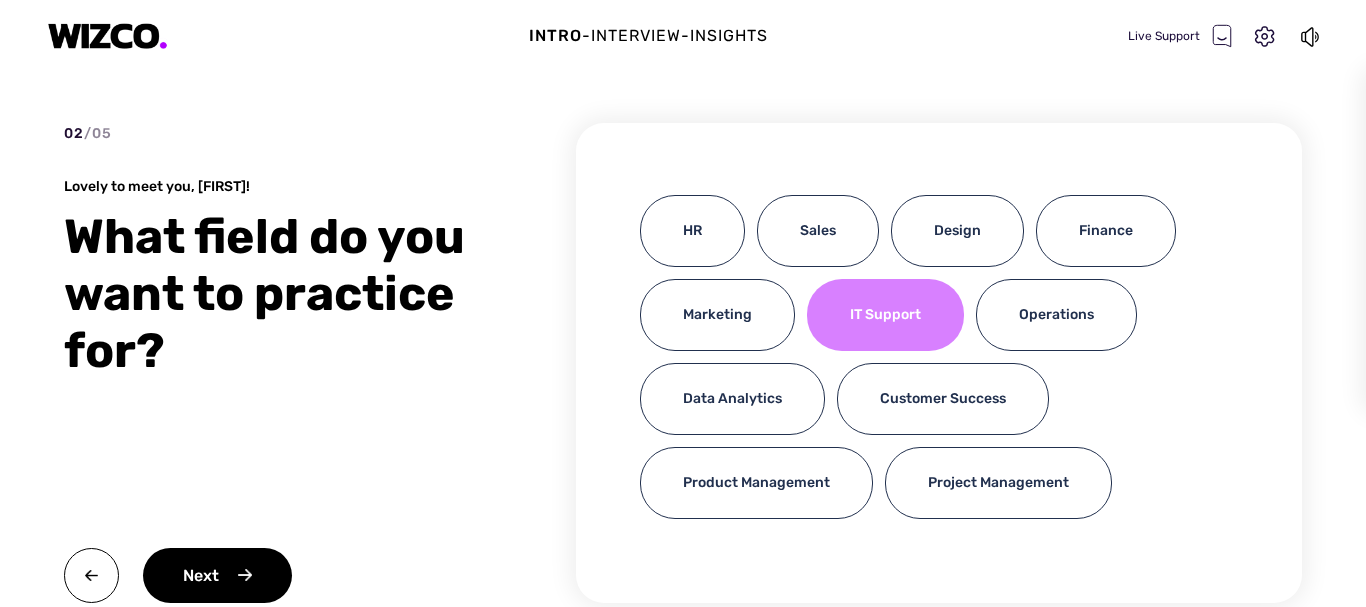 click on "IT Support" at bounding box center (885, 315) 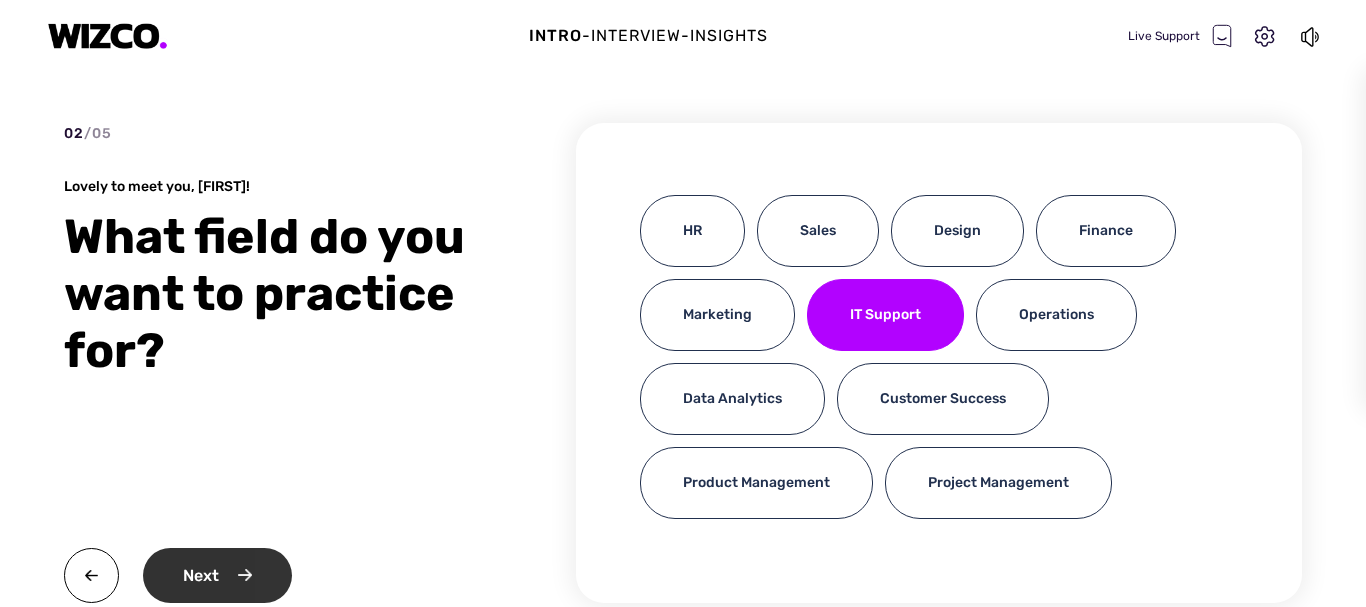 click on "Next" at bounding box center (217, 575) 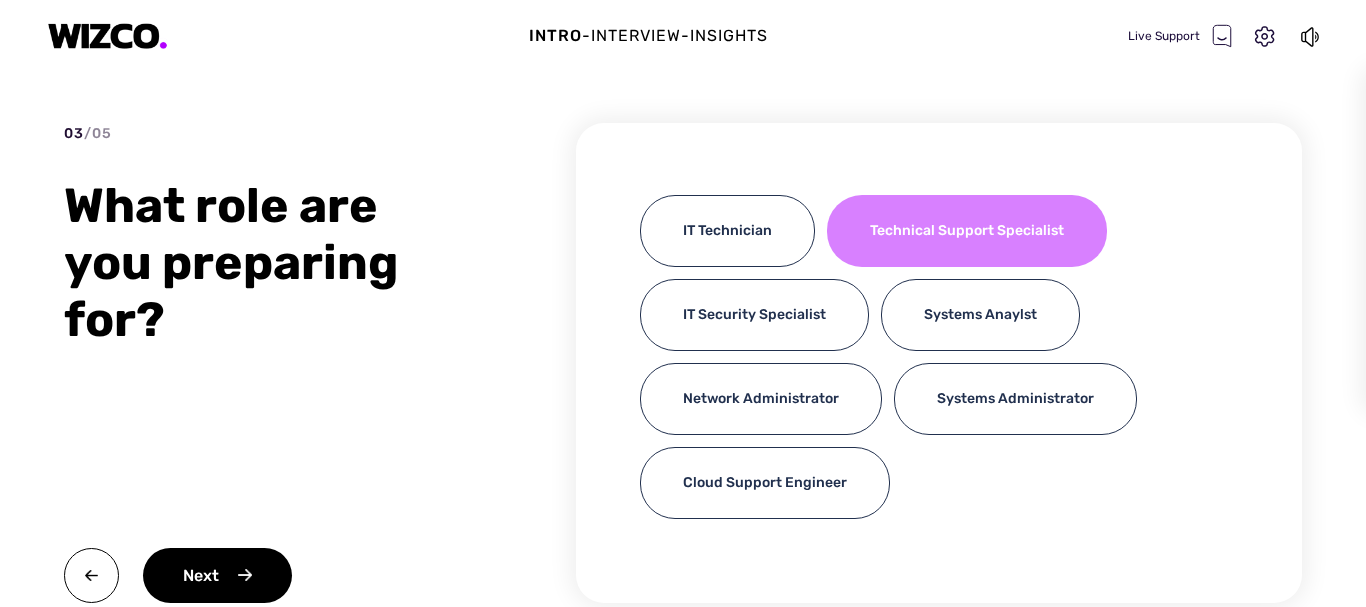 click on "Technical Support Specialist" at bounding box center (967, 231) 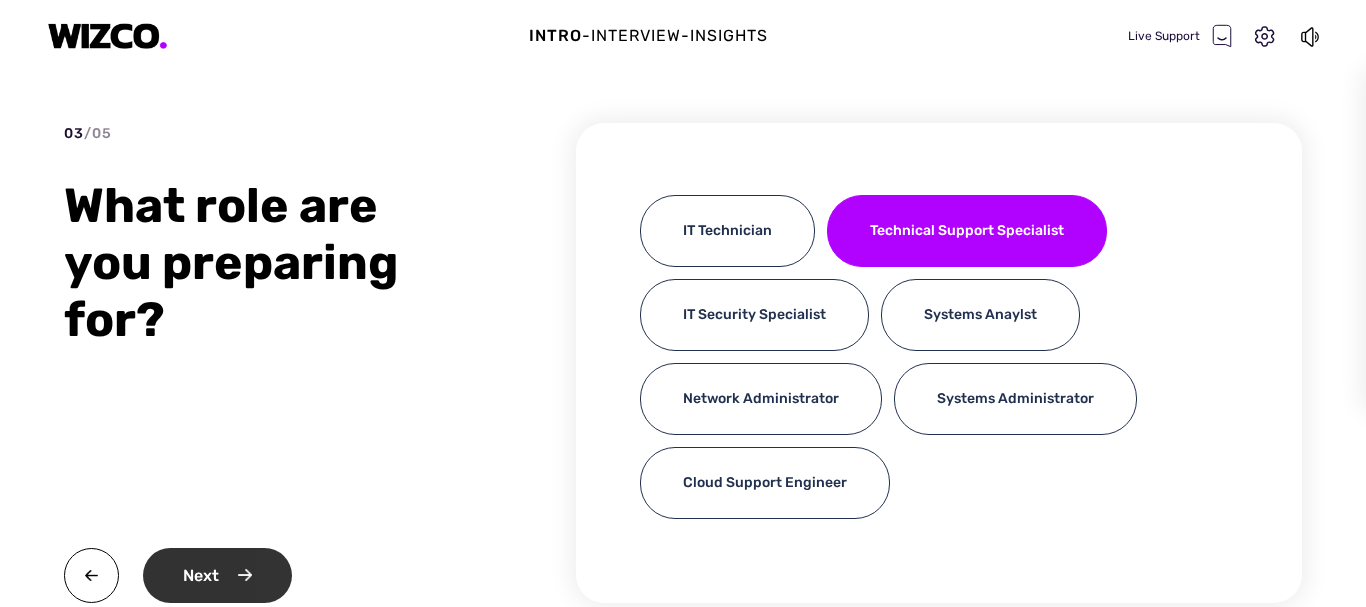 click on "Next" at bounding box center [217, 575] 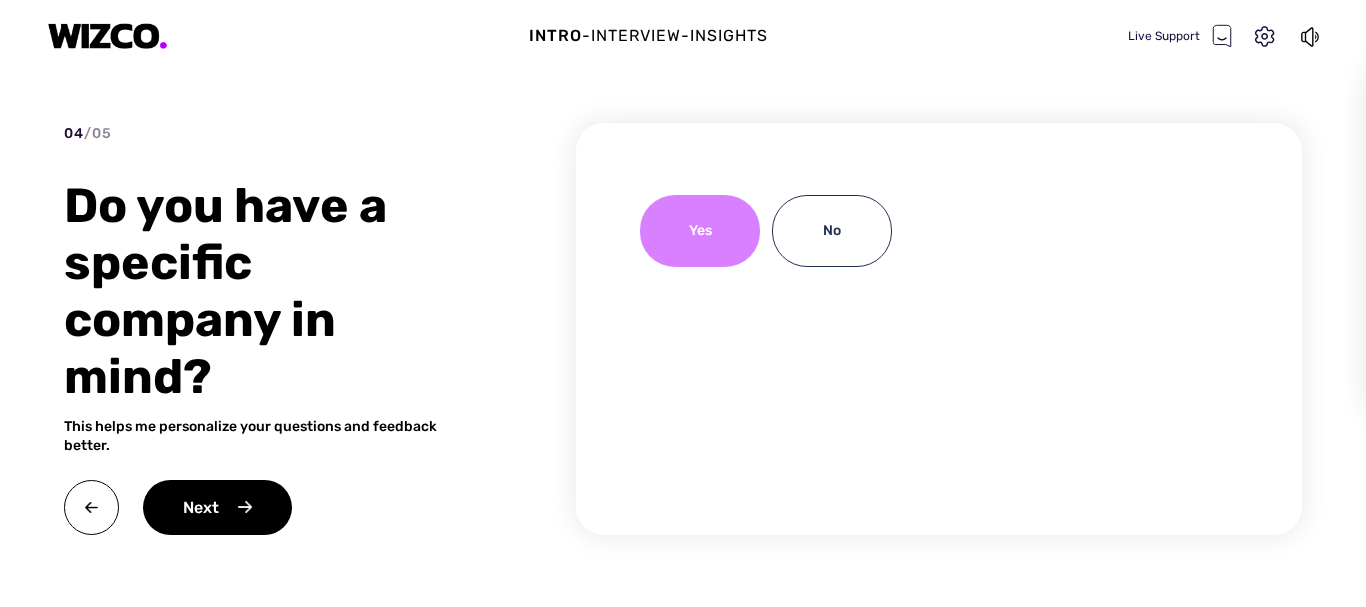 click on "Yes" at bounding box center (700, 231) 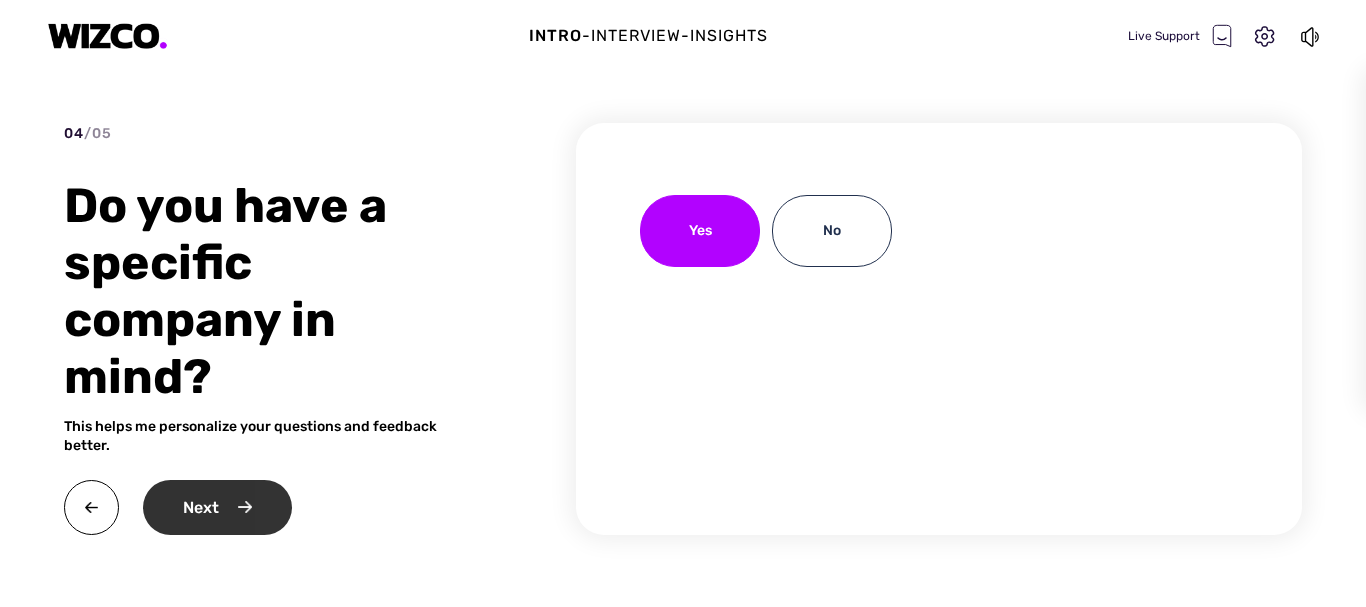 click on "Next" at bounding box center (217, 507) 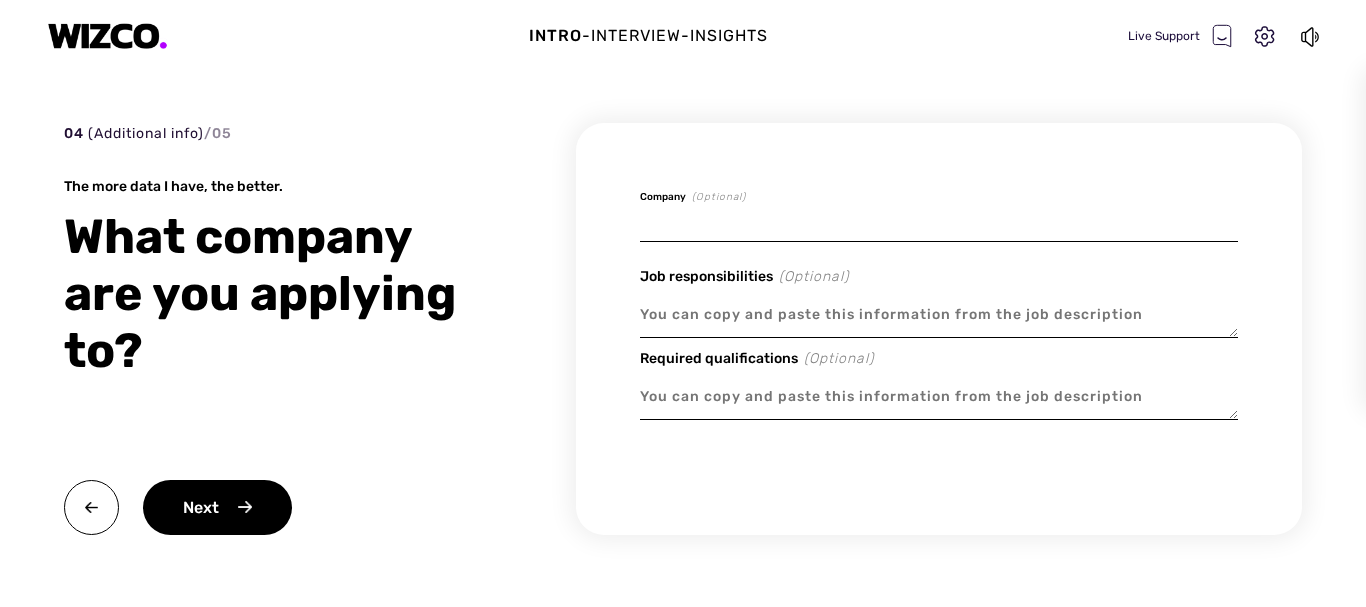 click at bounding box center (939, 218) 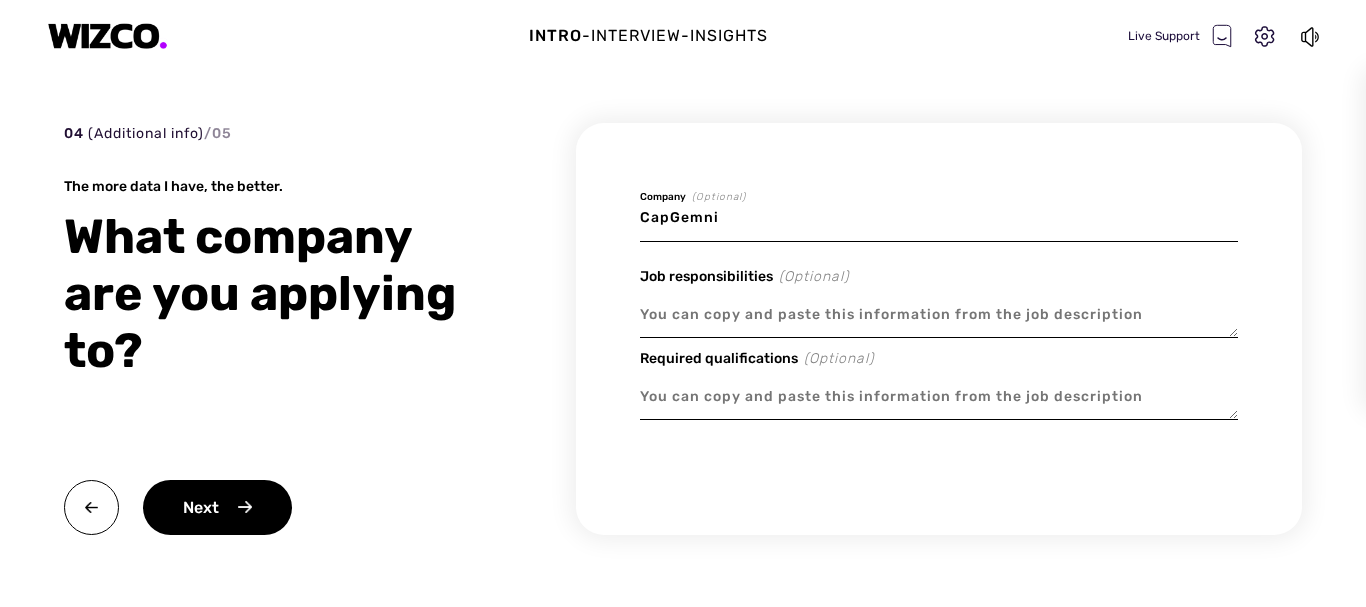 type on "CapGemni" 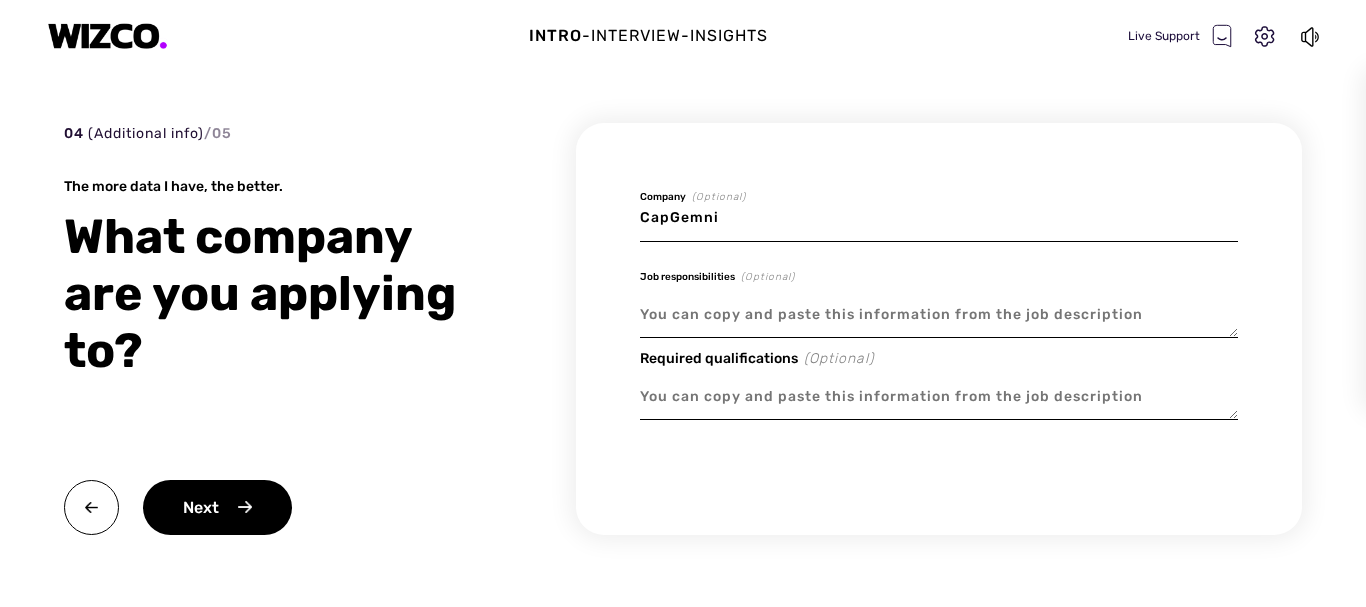 click at bounding box center [939, 315] 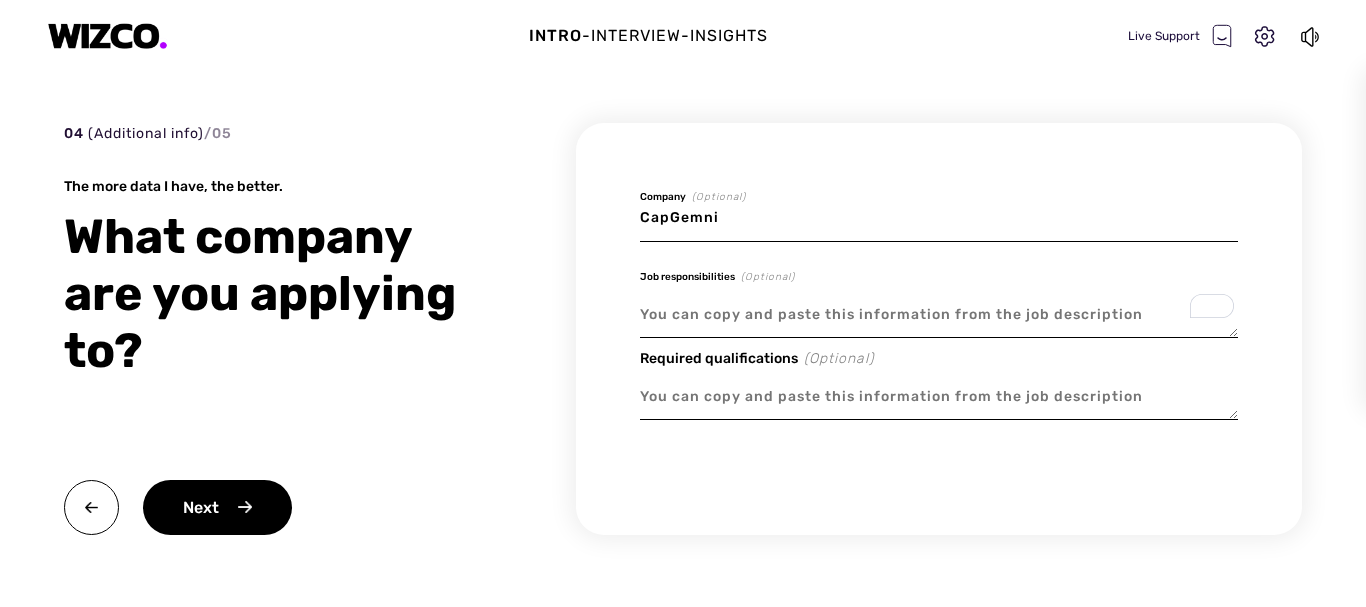 click at bounding box center (939, 315) 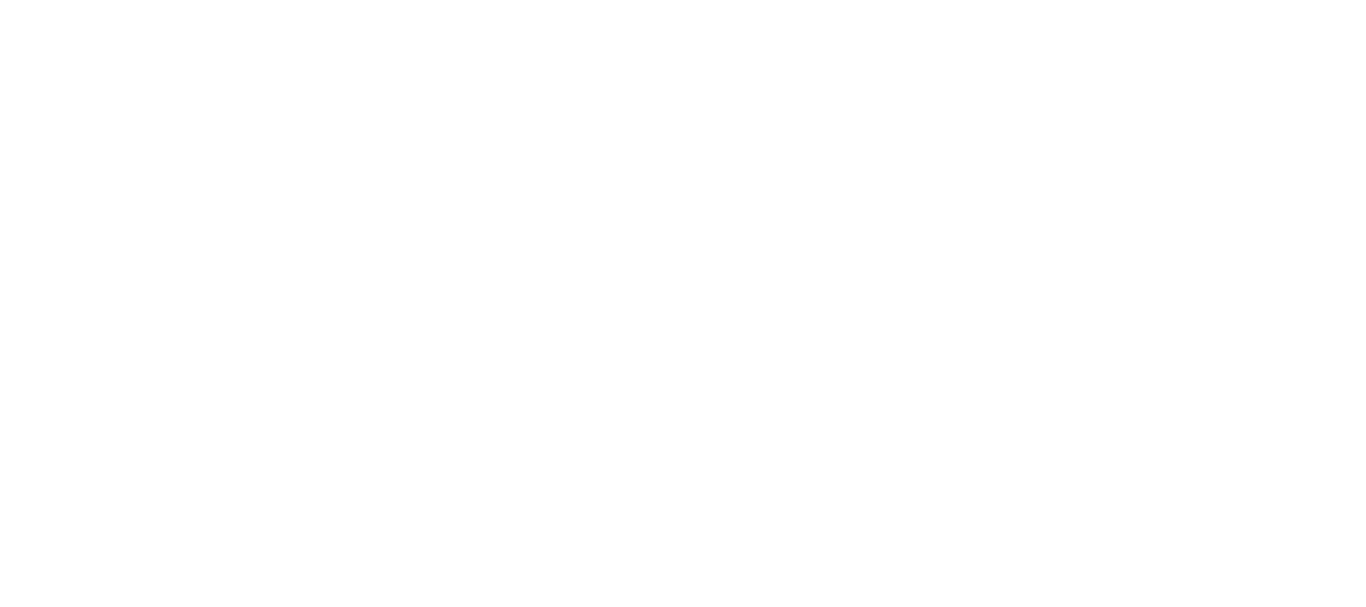 scroll, scrollTop: 0, scrollLeft: 0, axis: both 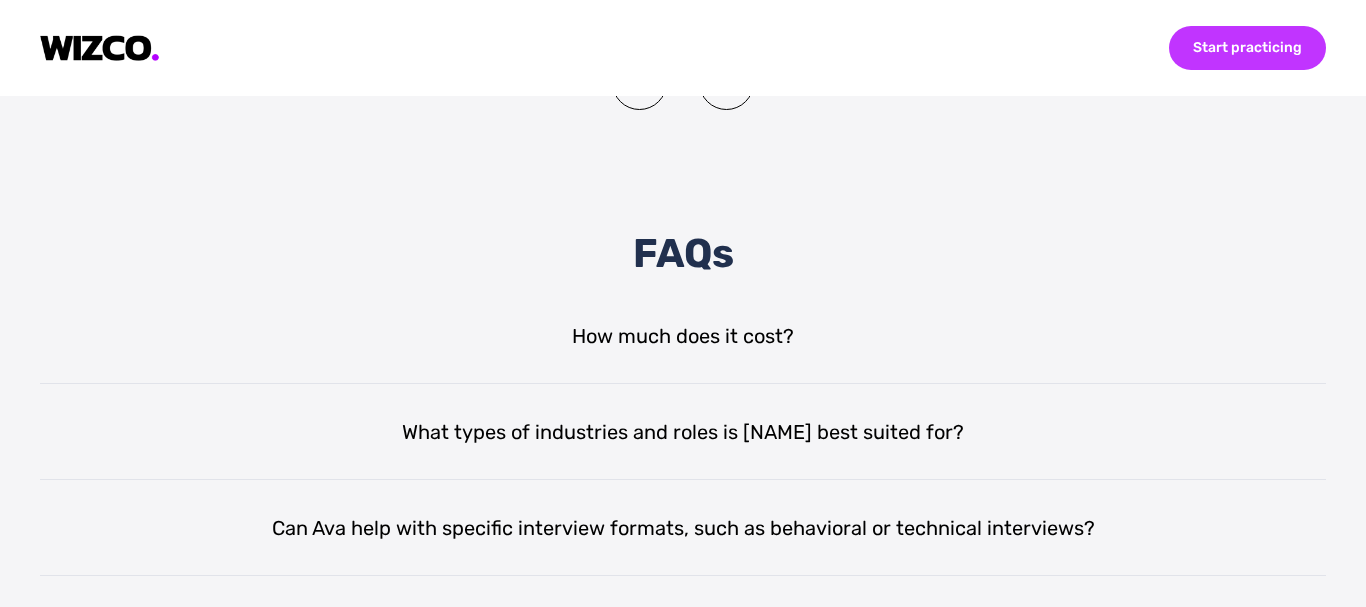 click on "Start practicing" at bounding box center [1247, 48] 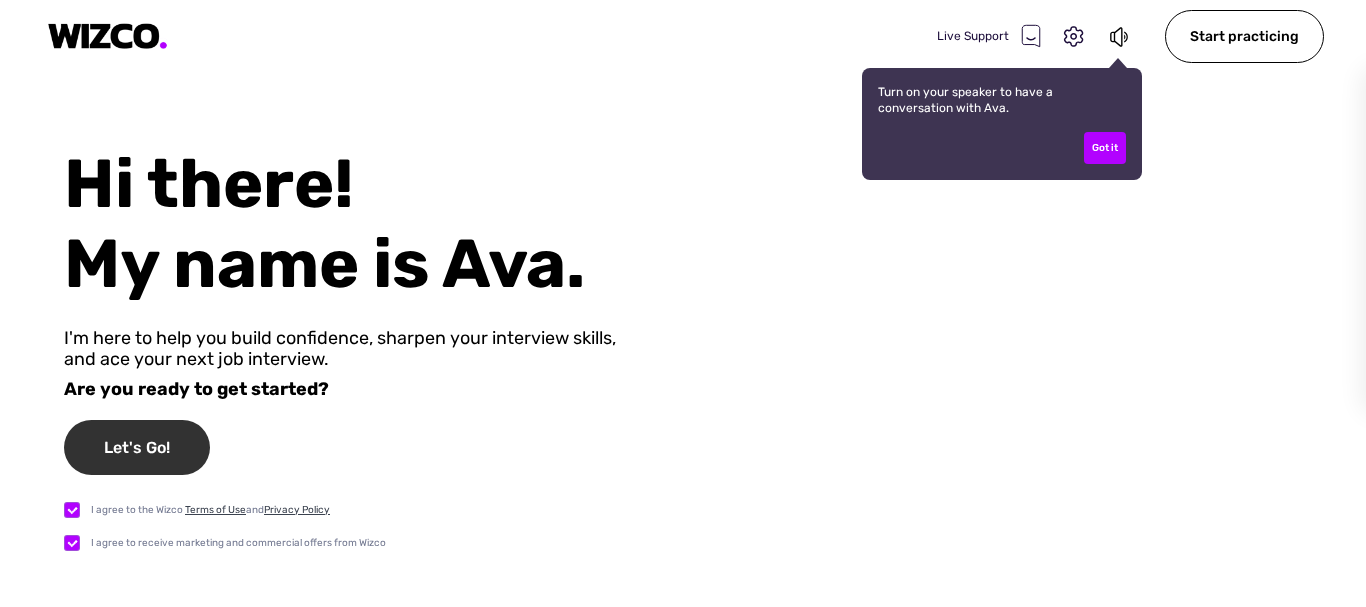 click on "Let's Go!" at bounding box center [137, 447] 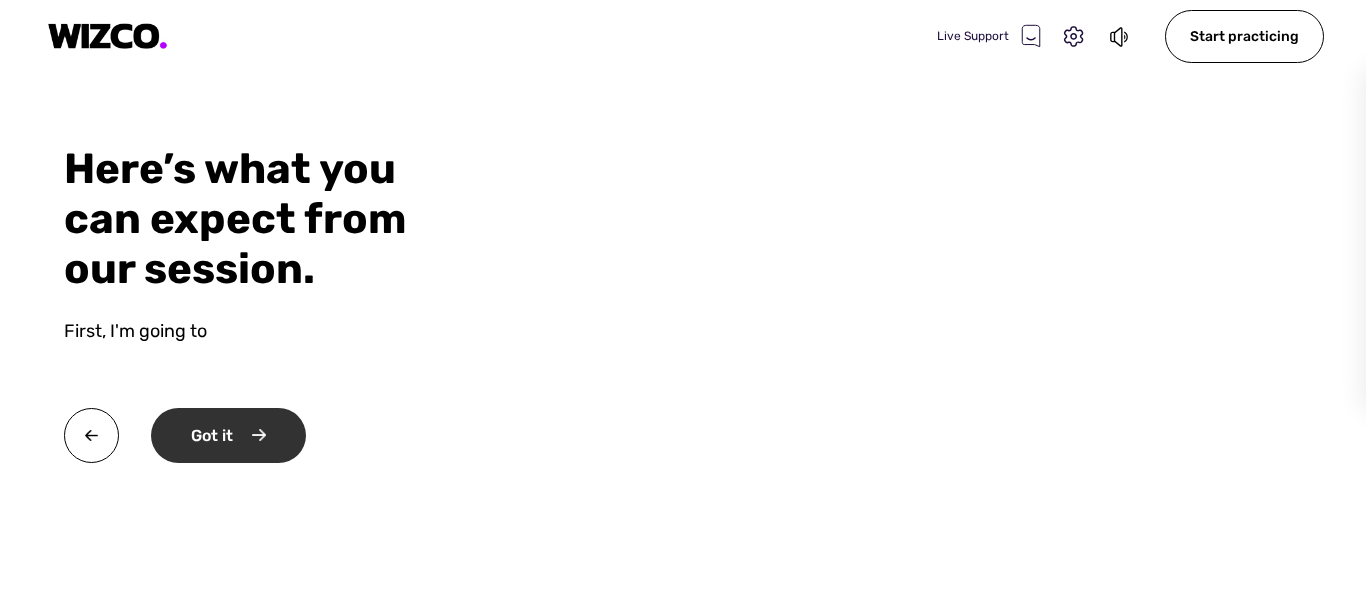 click on "Got it" at bounding box center (228, 435) 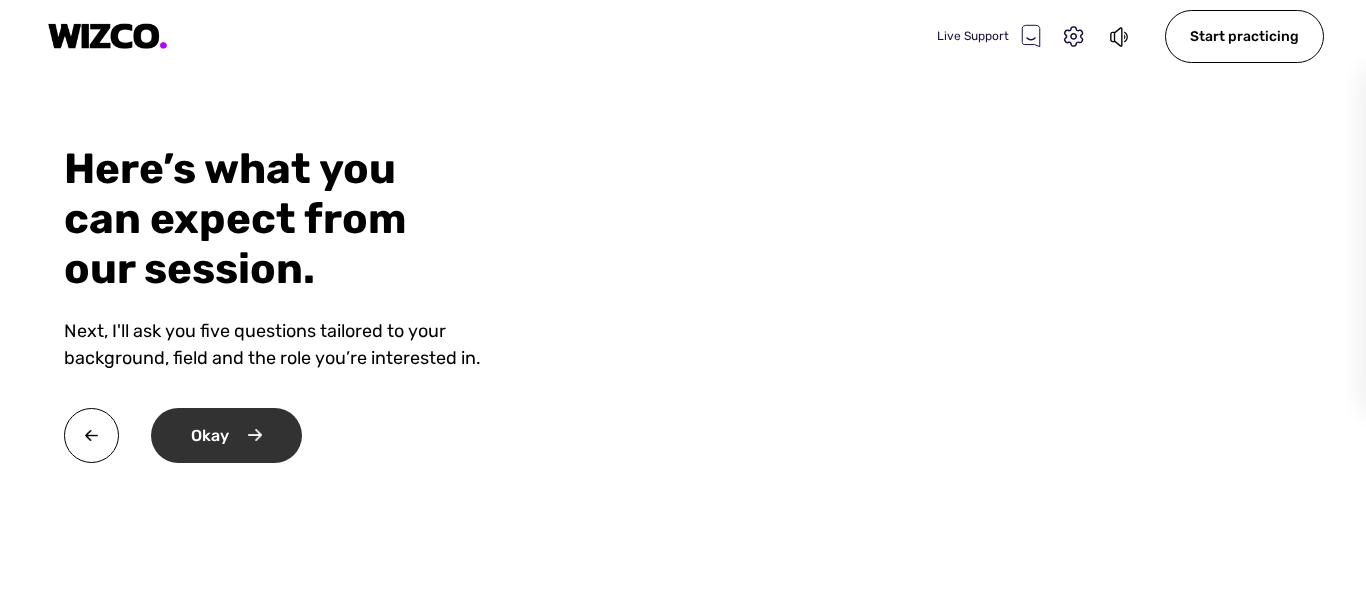 click on "Okay" at bounding box center (226, 435) 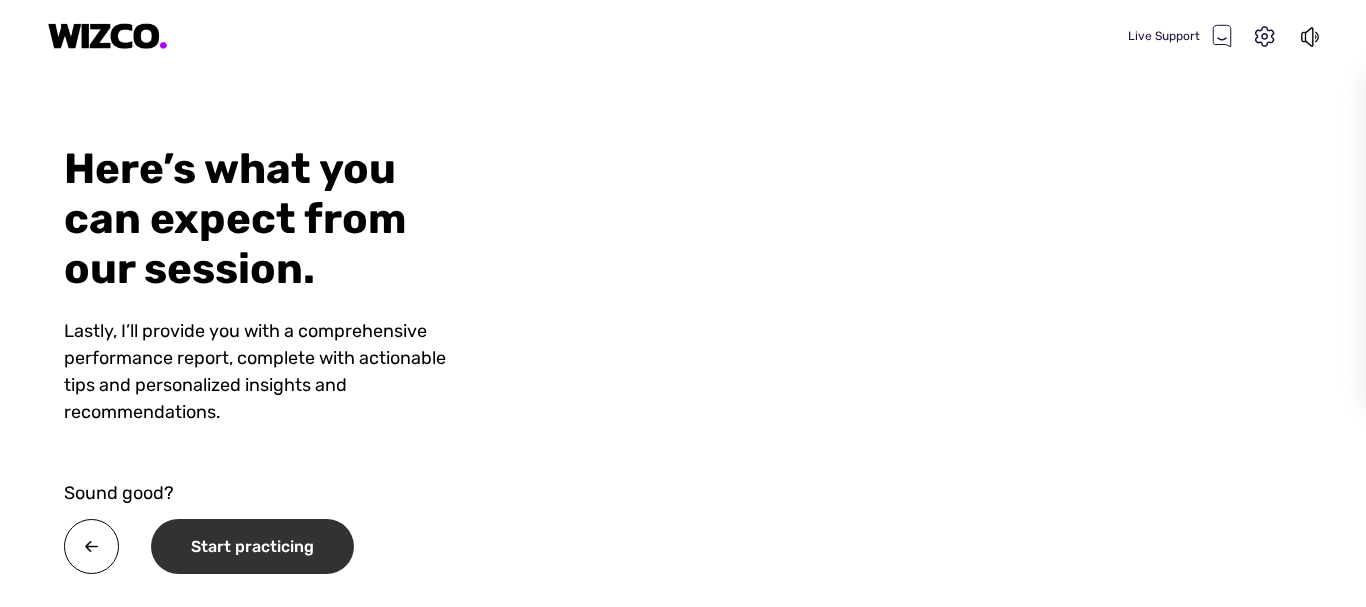 click on "Start practicing" at bounding box center (252, 546) 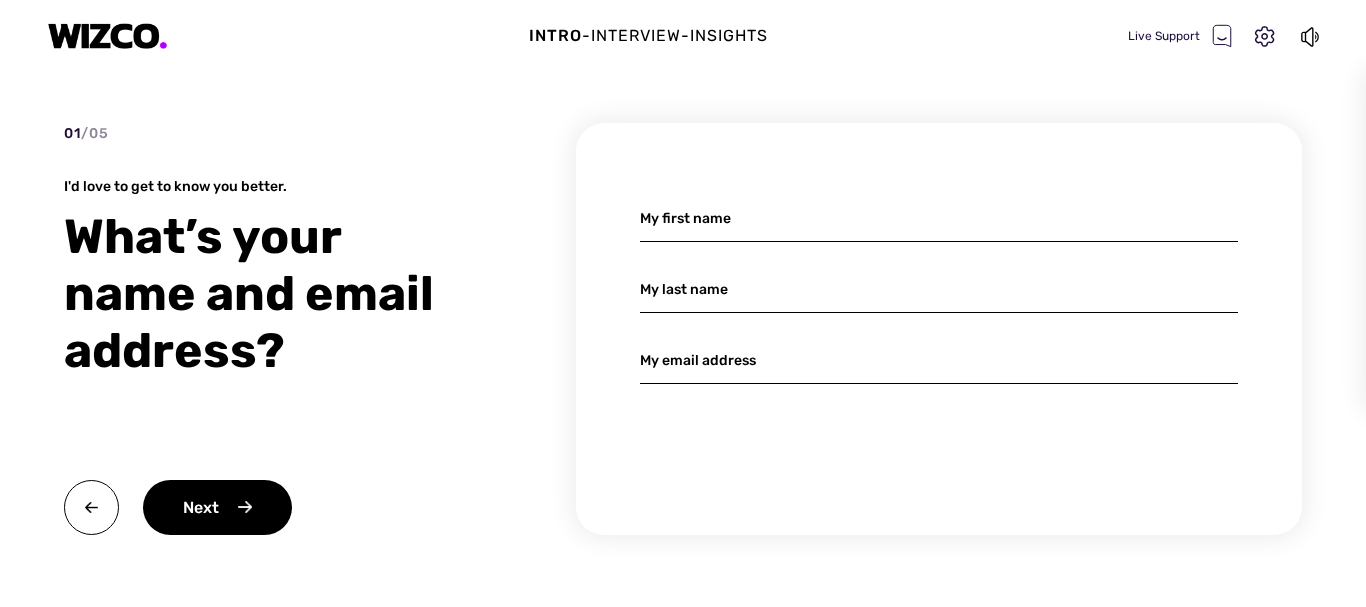 click at bounding box center (939, 218) 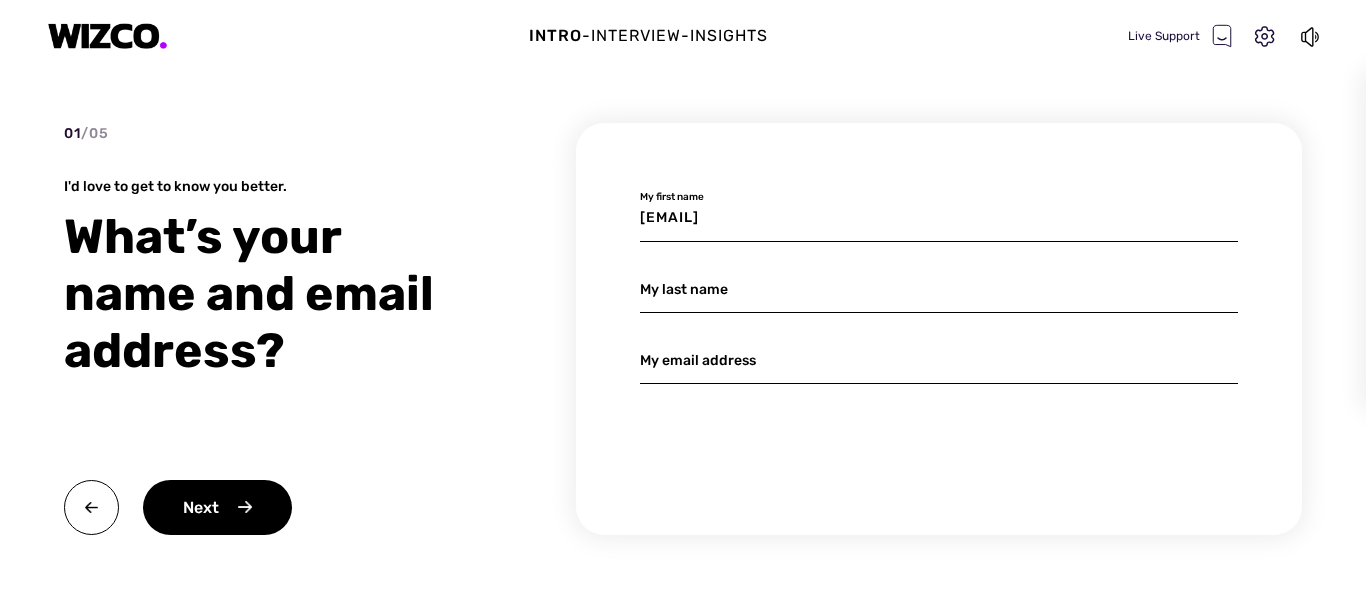 click on "santosh.p@kg.cas.com" at bounding box center [939, 218] 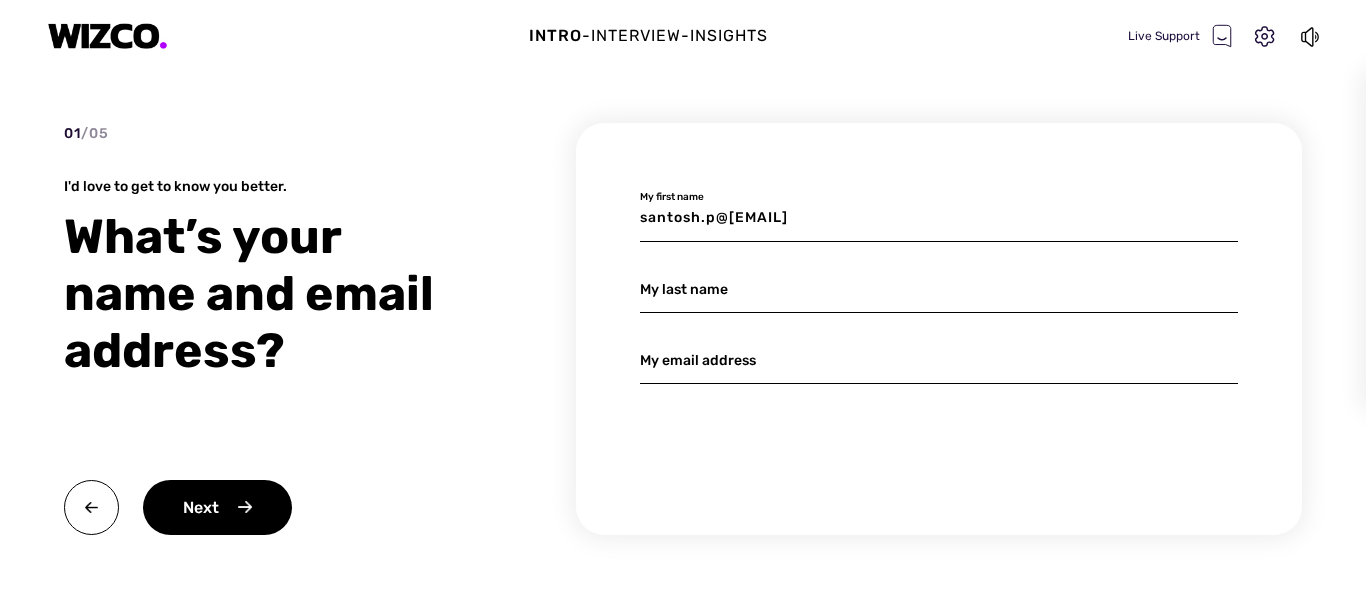 type on "[EMAIL]" 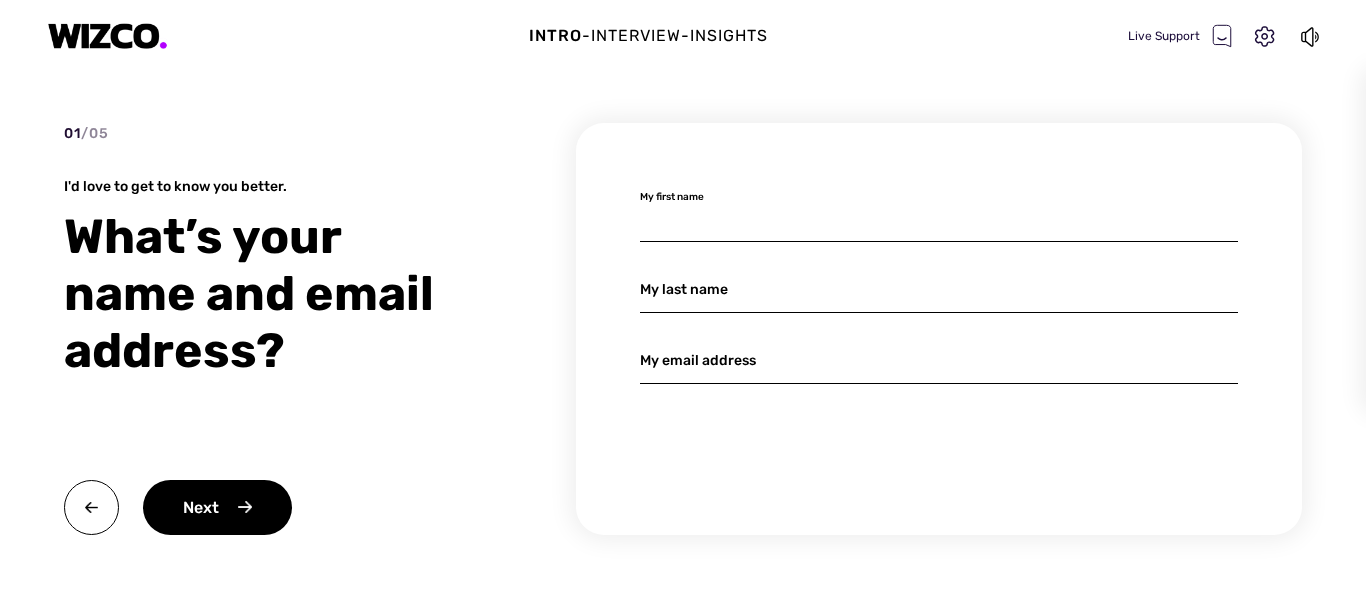 type 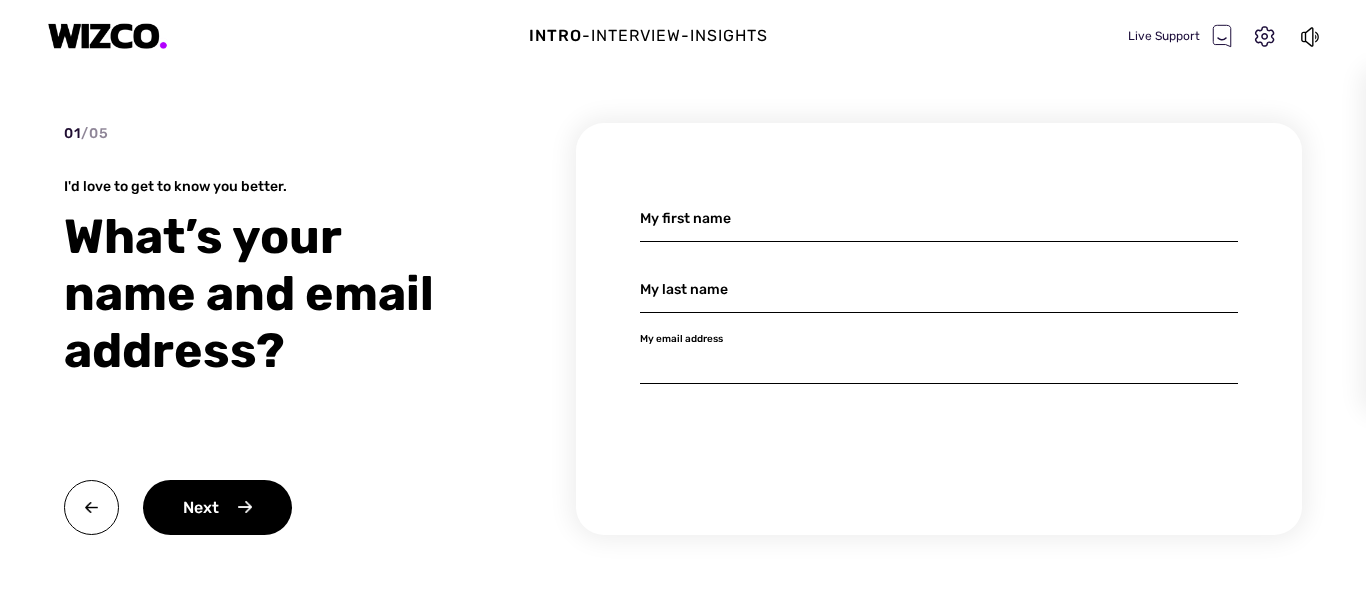 paste on "[EMAIL]" 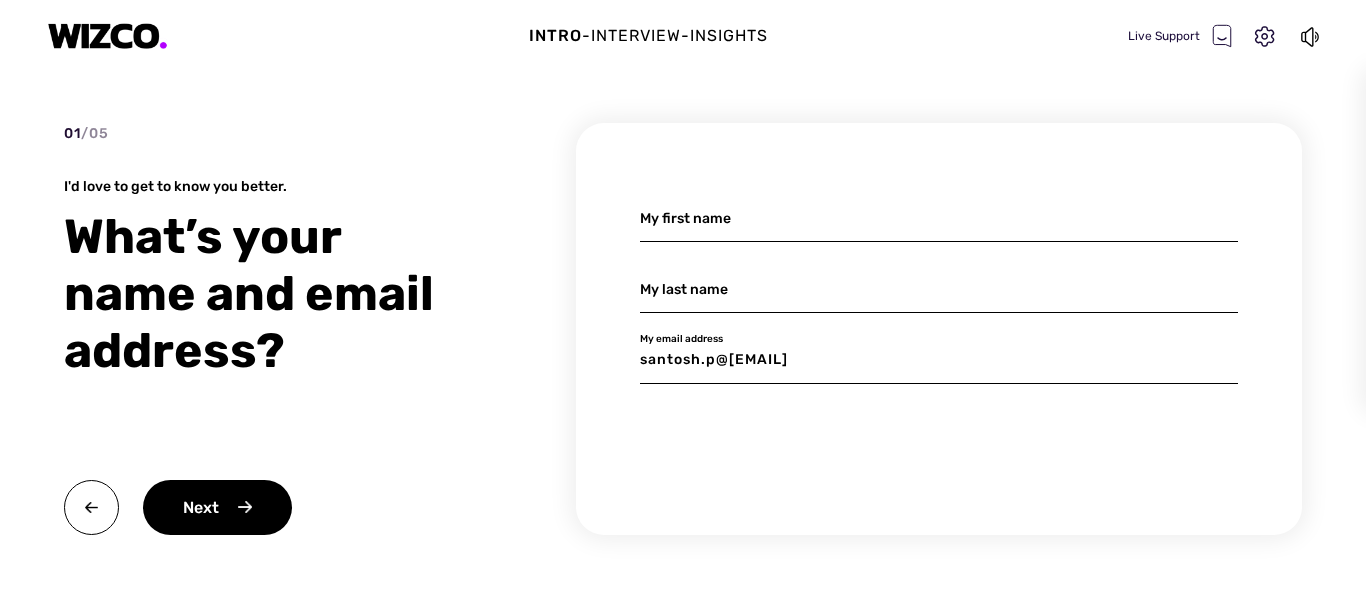 type on "[EMAIL]" 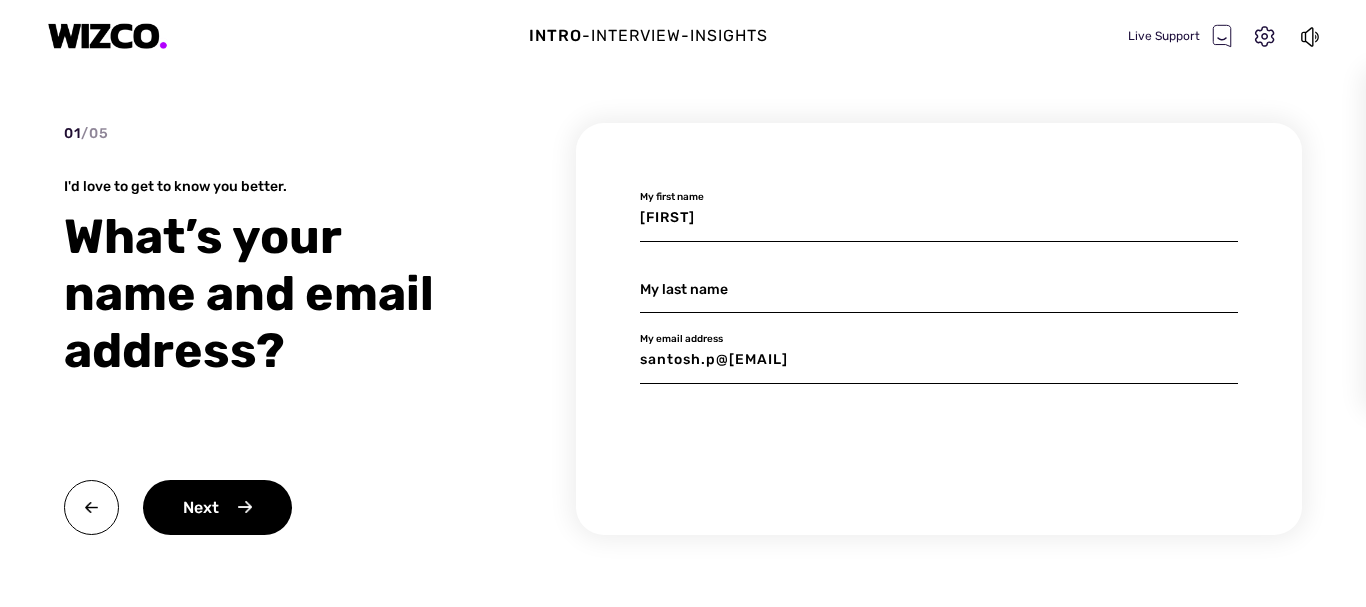 type on "[FIRST]" 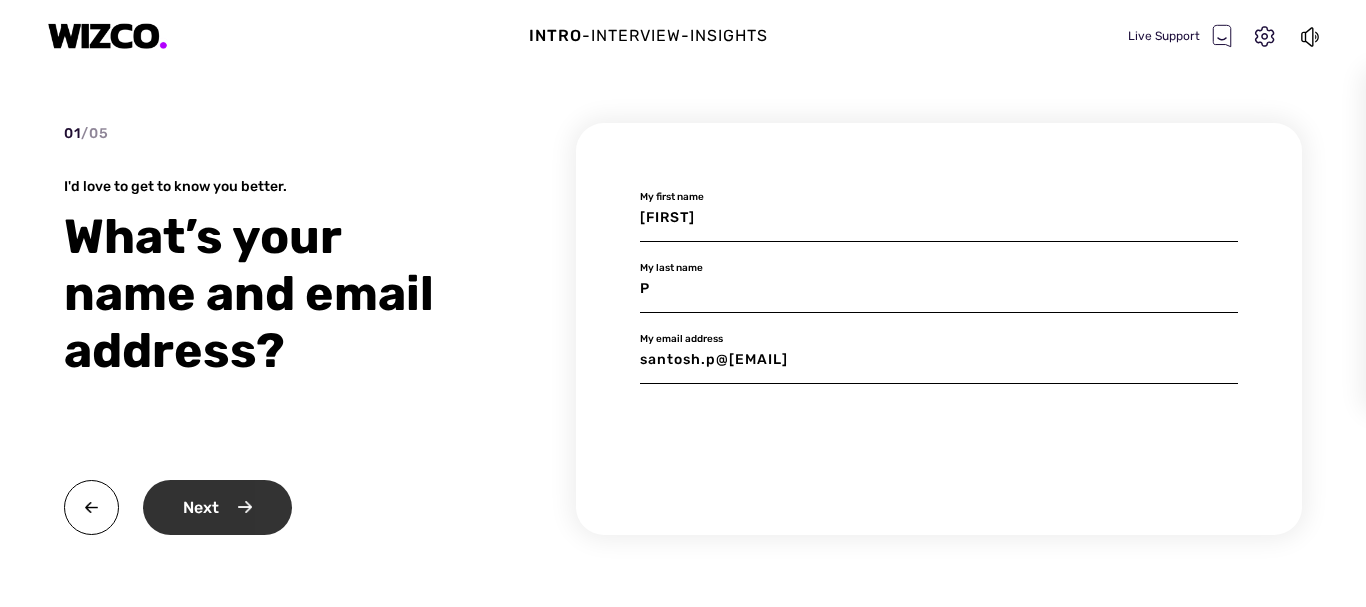 type on "P" 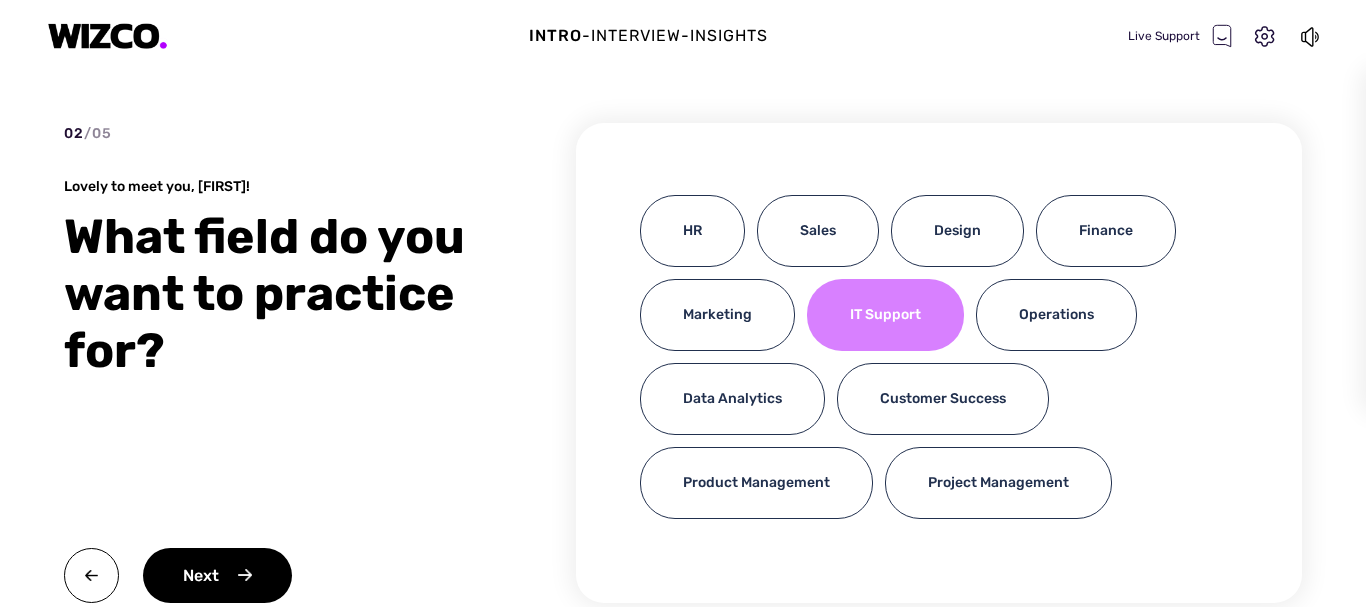 click on "IT Support" at bounding box center (885, 315) 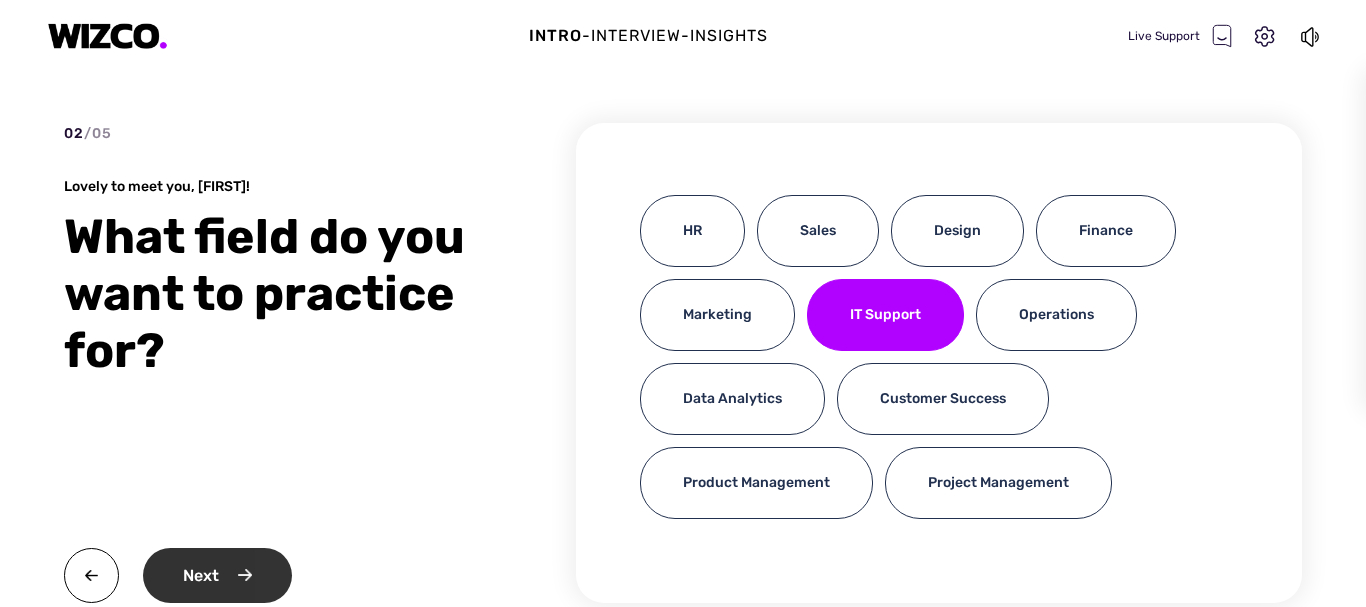 click on "Next" at bounding box center (217, 575) 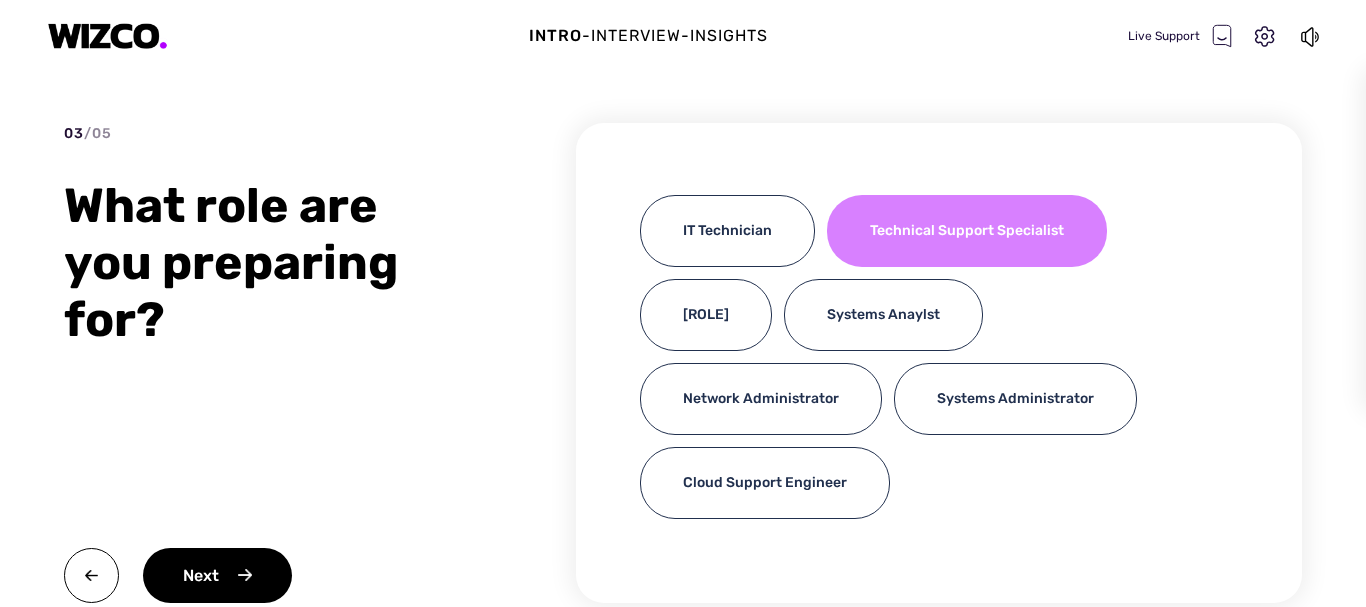 click on "Technical Support Specialist" at bounding box center [967, 231] 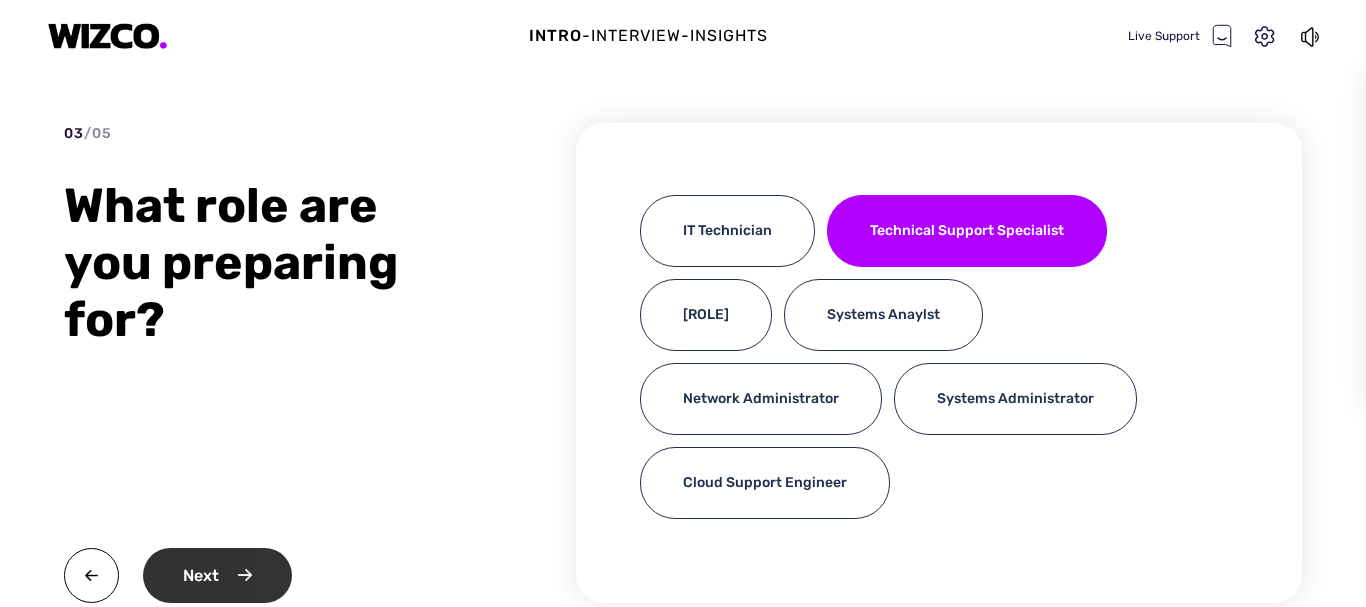 click on "Next" at bounding box center (217, 575) 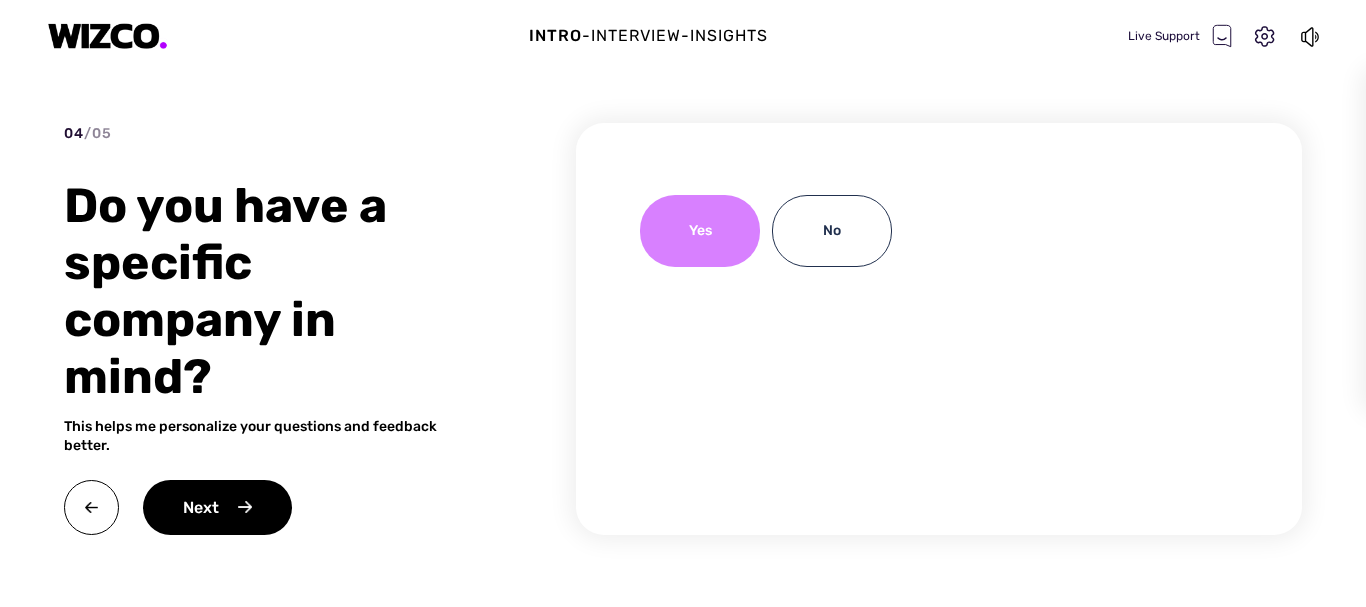 click on "Yes" at bounding box center [700, 231] 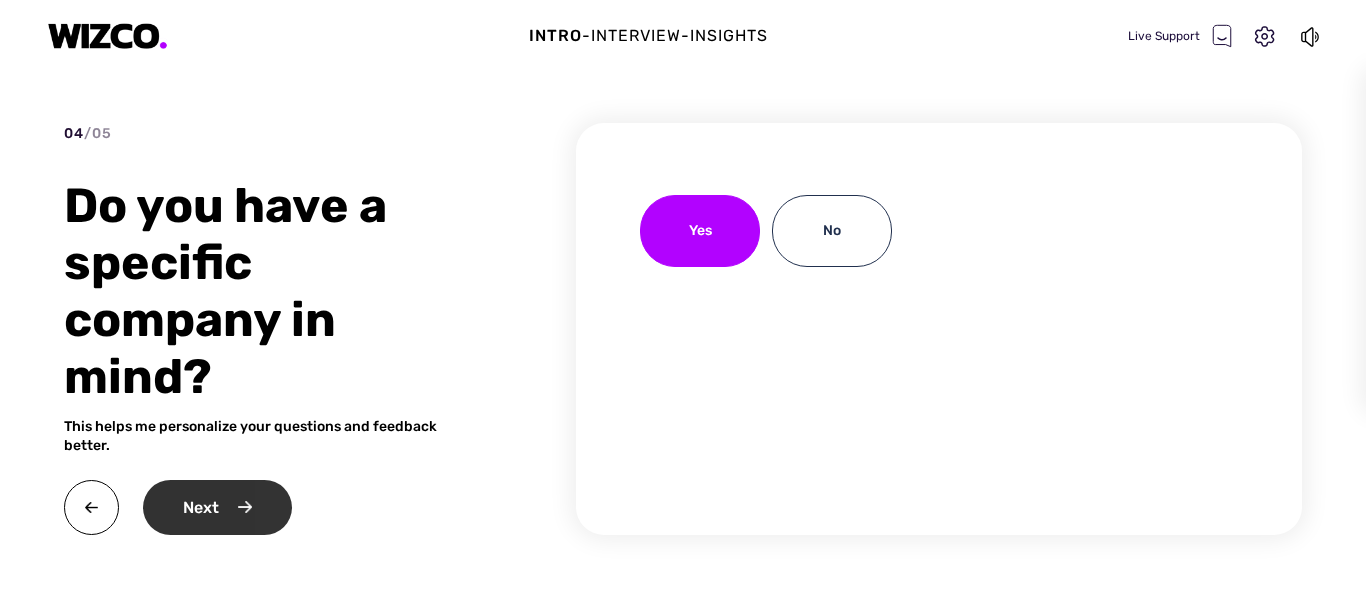 click on "Next" at bounding box center [217, 507] 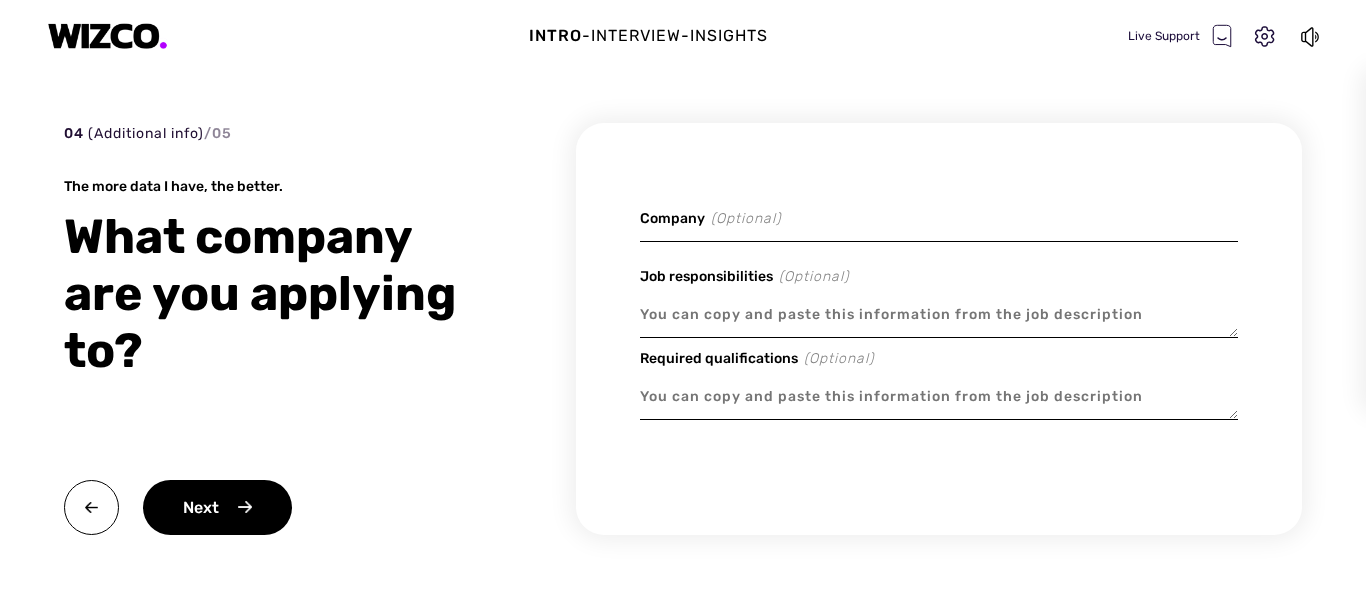 click at bounding box center (939, 218) 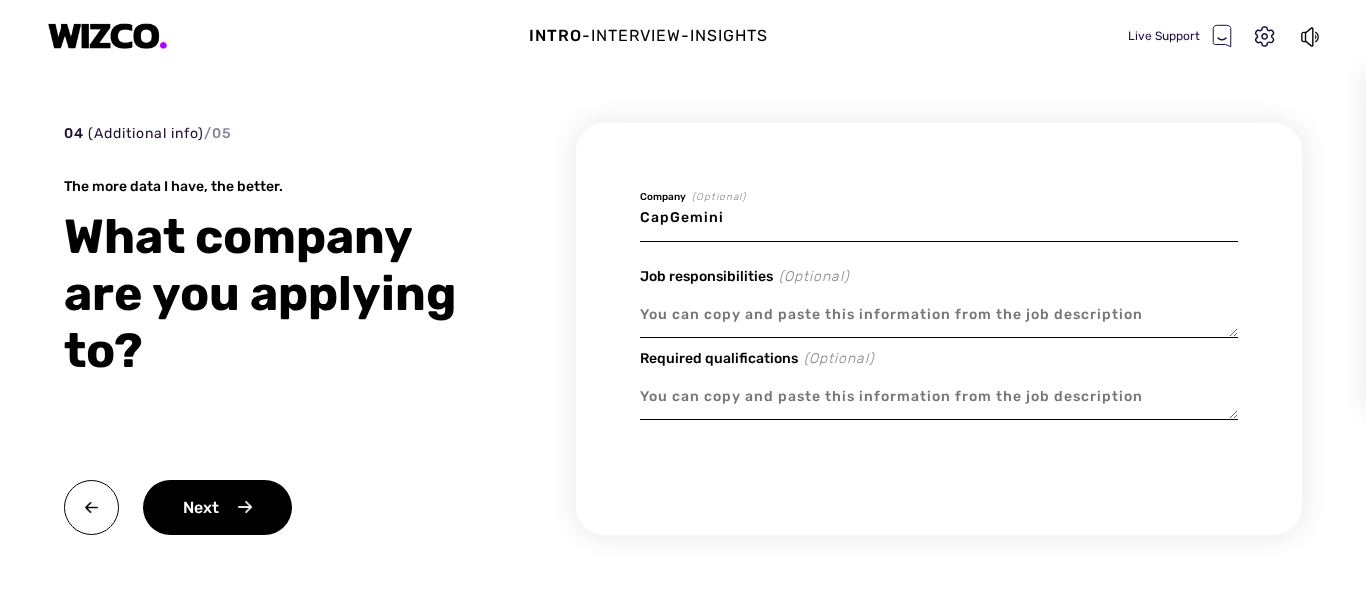 type on "CapGemini" 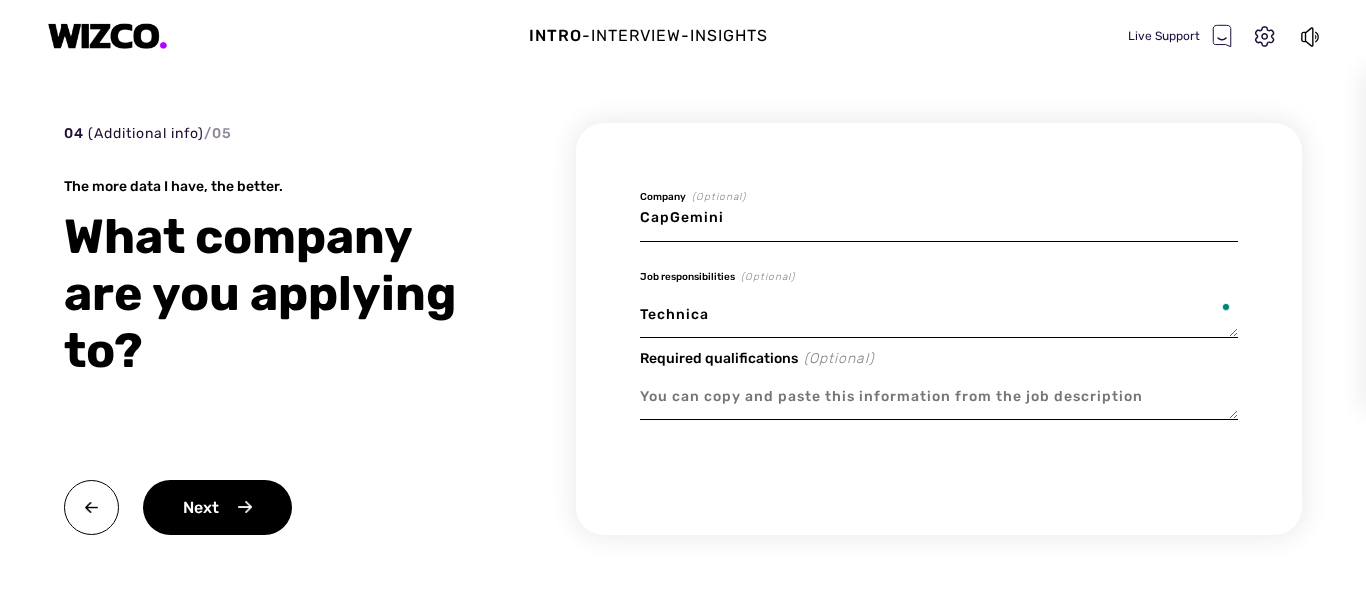 type on "Technical" 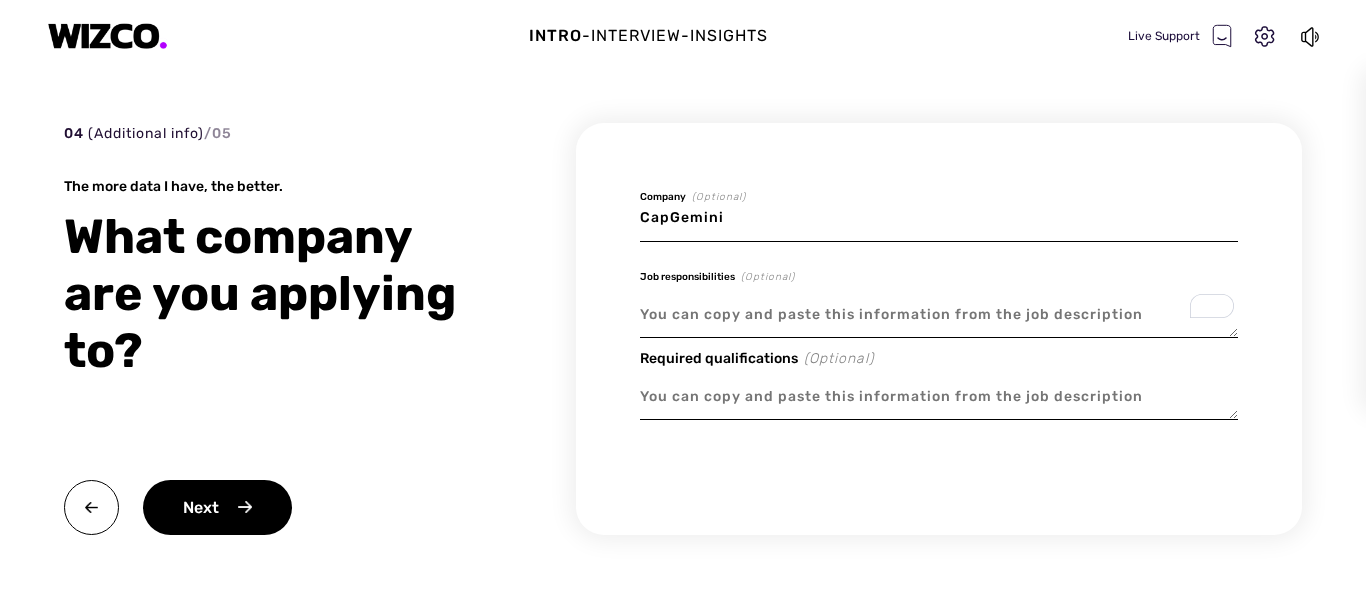 click at bounding box center [939, 315] 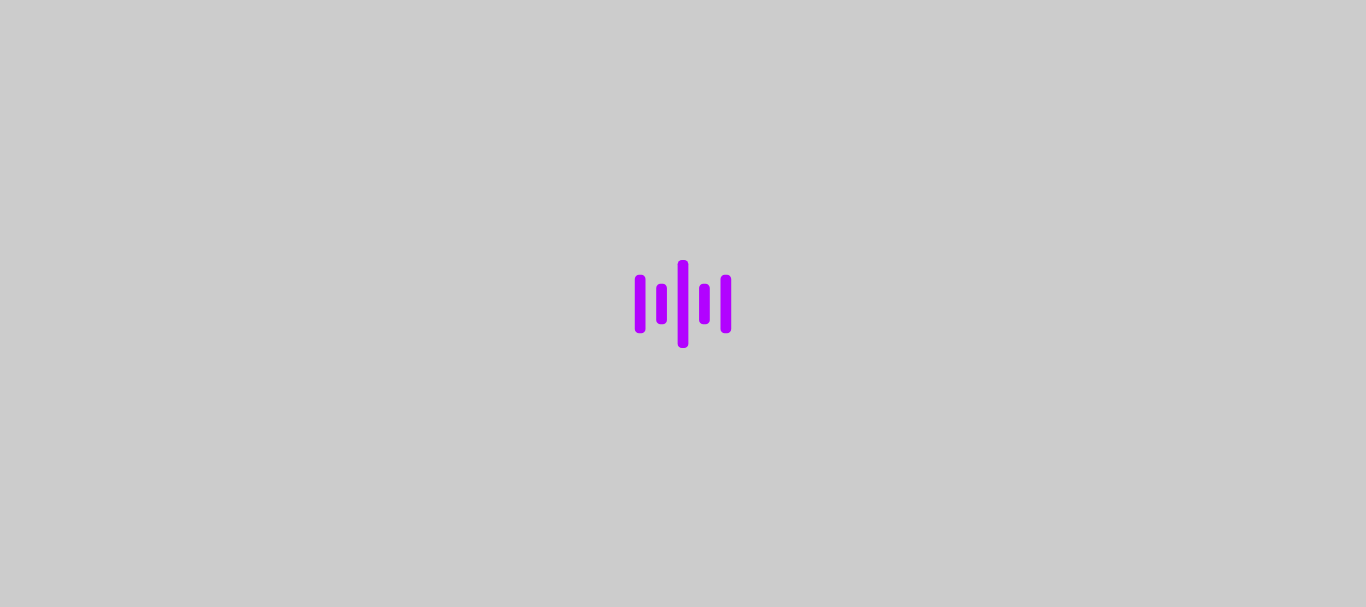 scroll, scrollTop: 0, scrollLeft: 0, axis: both 